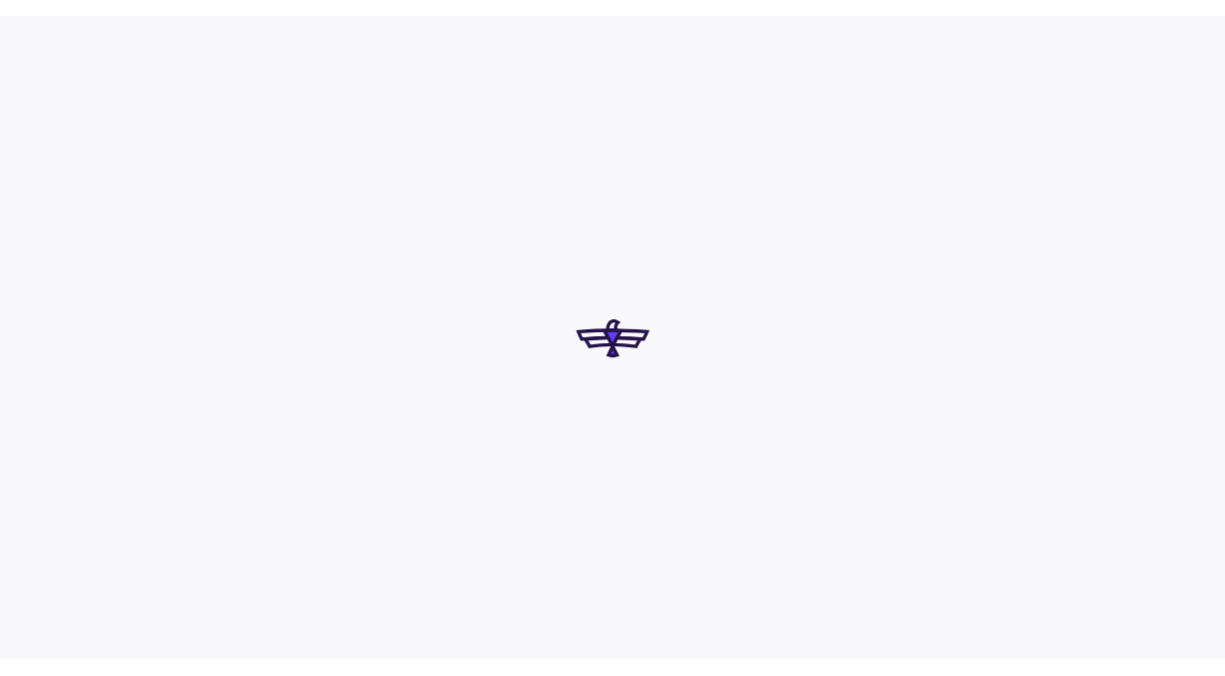 scroll, scrollTop: 0, scrollLeft: 0, axis: both 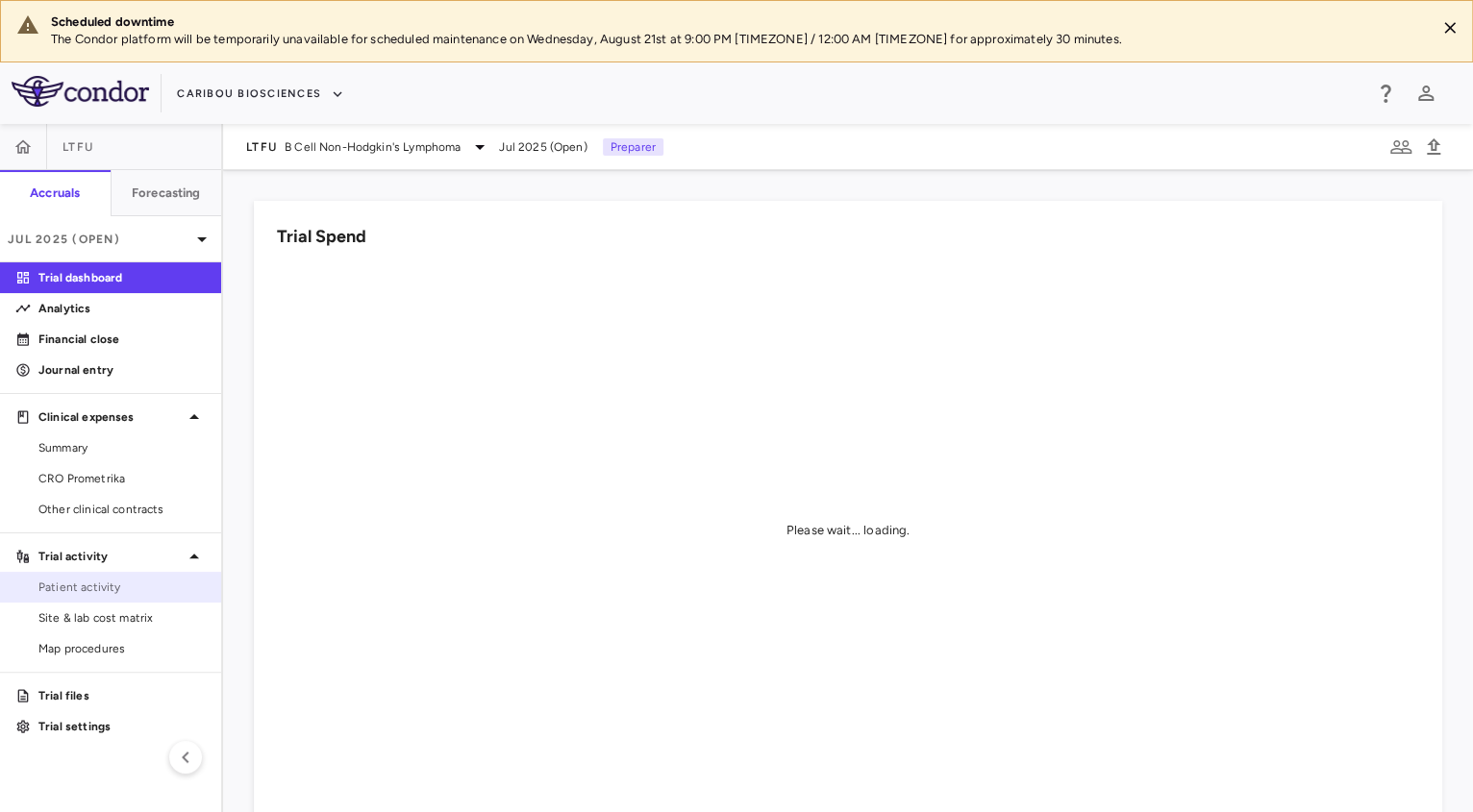 click on "Patient activity" at bounding box center (122, 587) 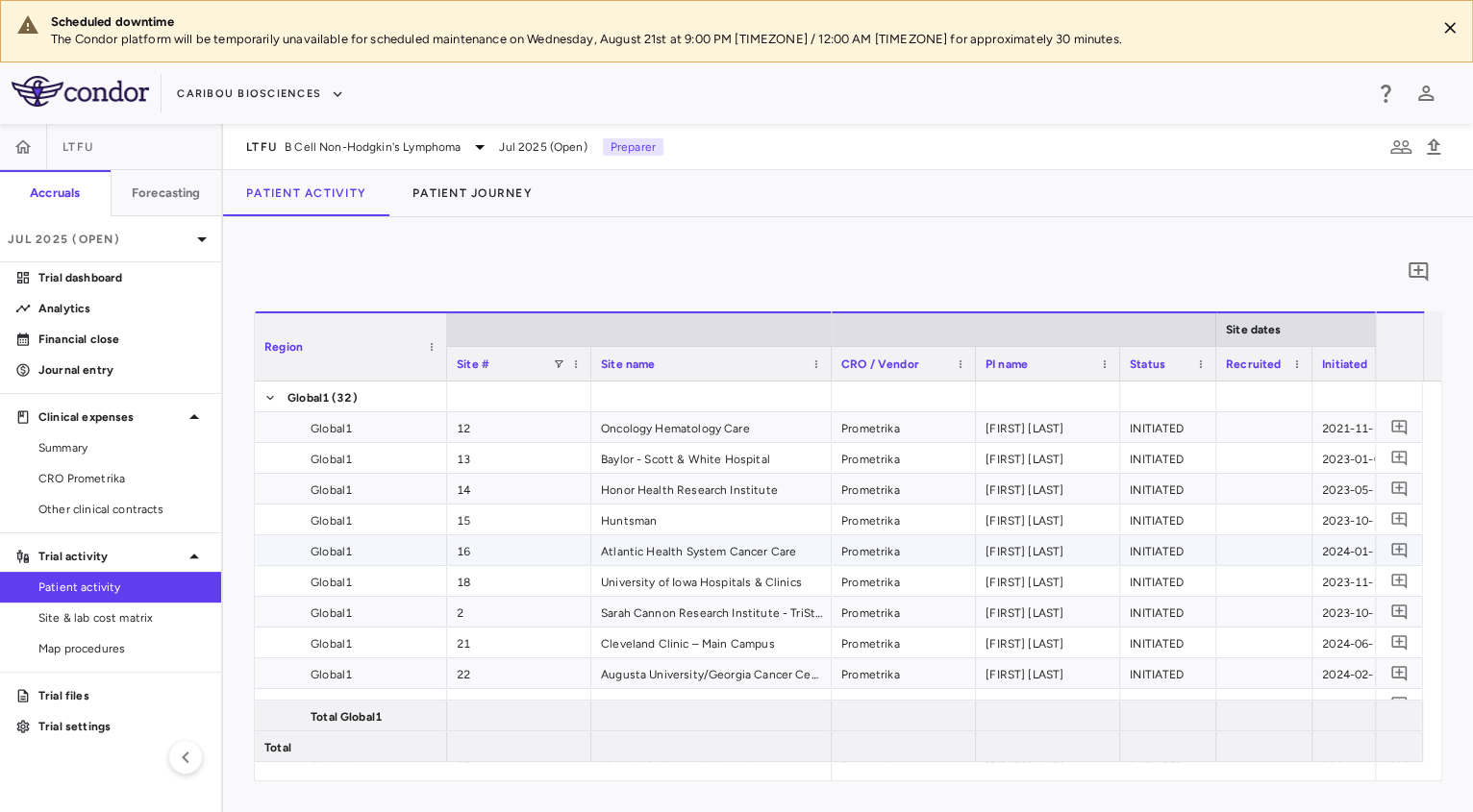 scroll, scrollTop: 0, scrollLeft: 602, axis: horizontal 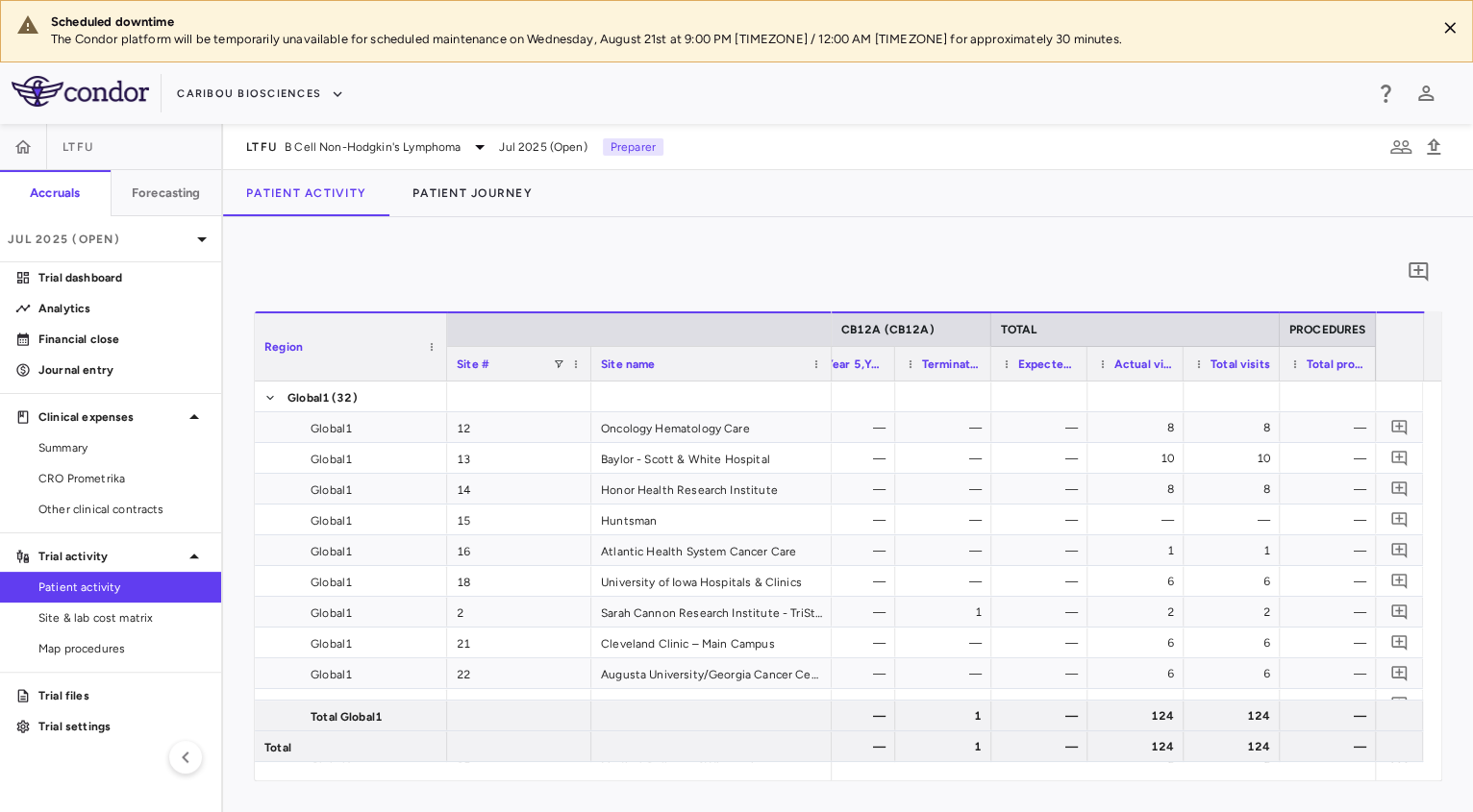 click on "Patient activity" at bounding box center (122, 587) 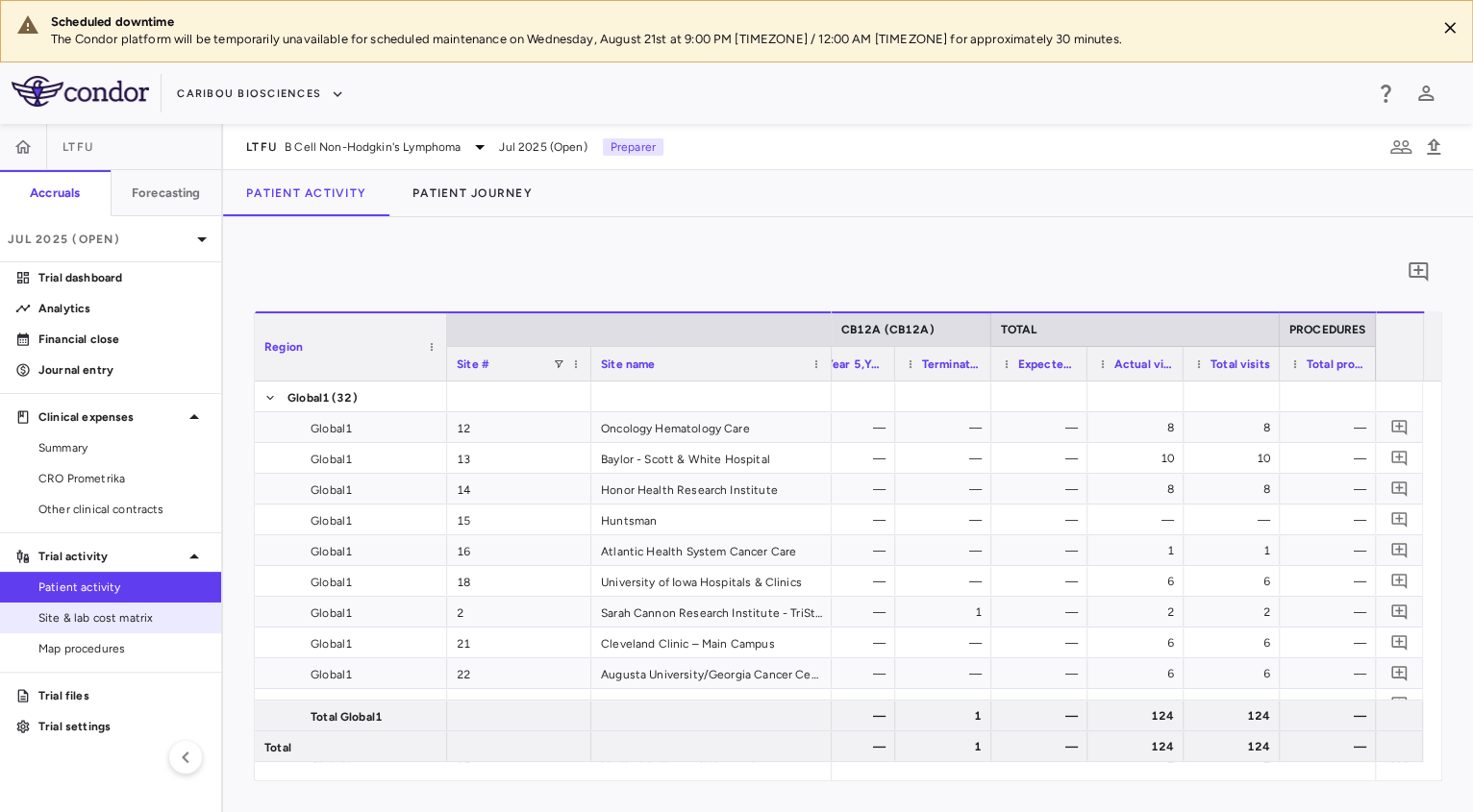 click on "Site & lab cost matrix" at bounding box center (111, 618) 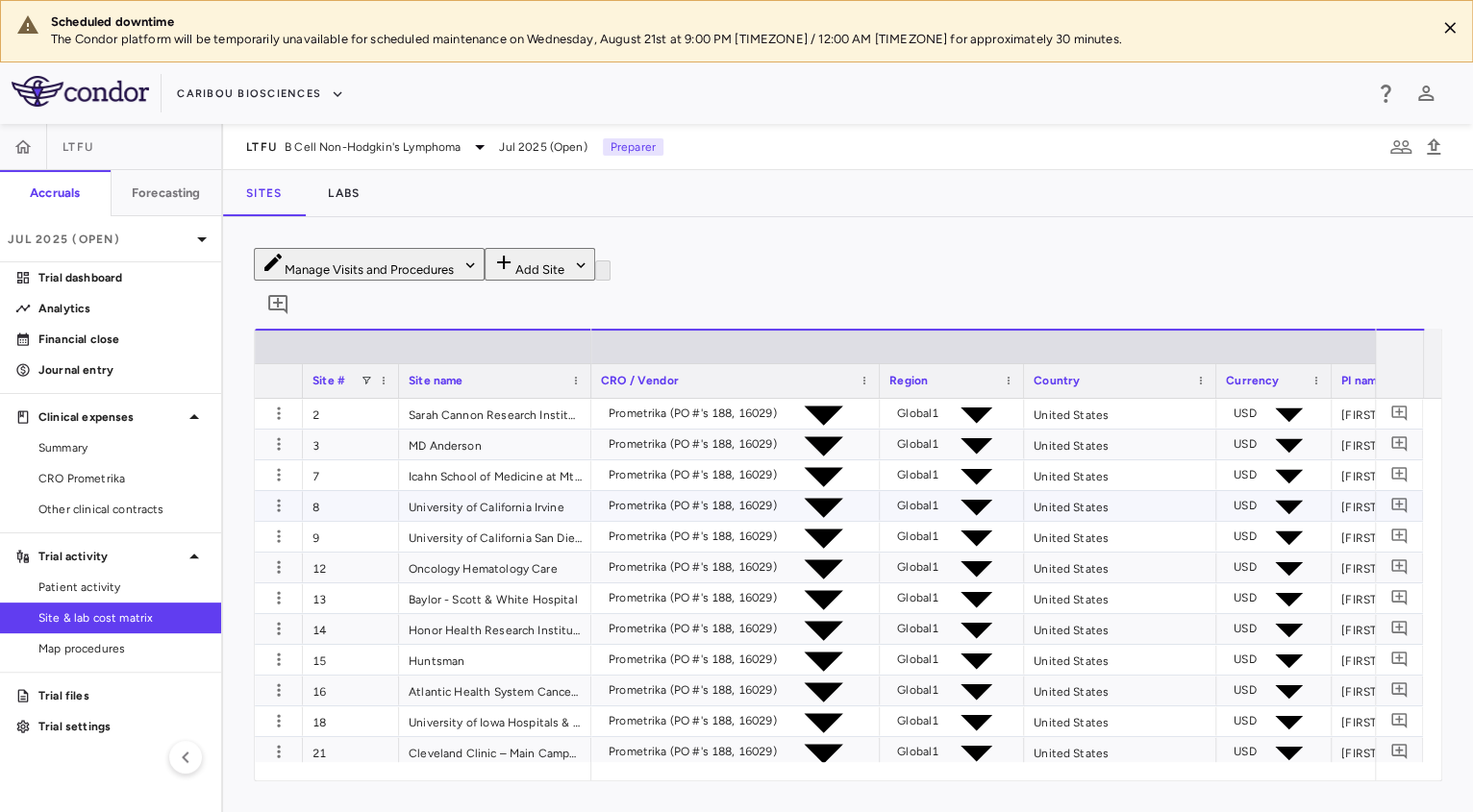 scroll, scrollTop: 271, scrollLeft: 0, axis: vertical 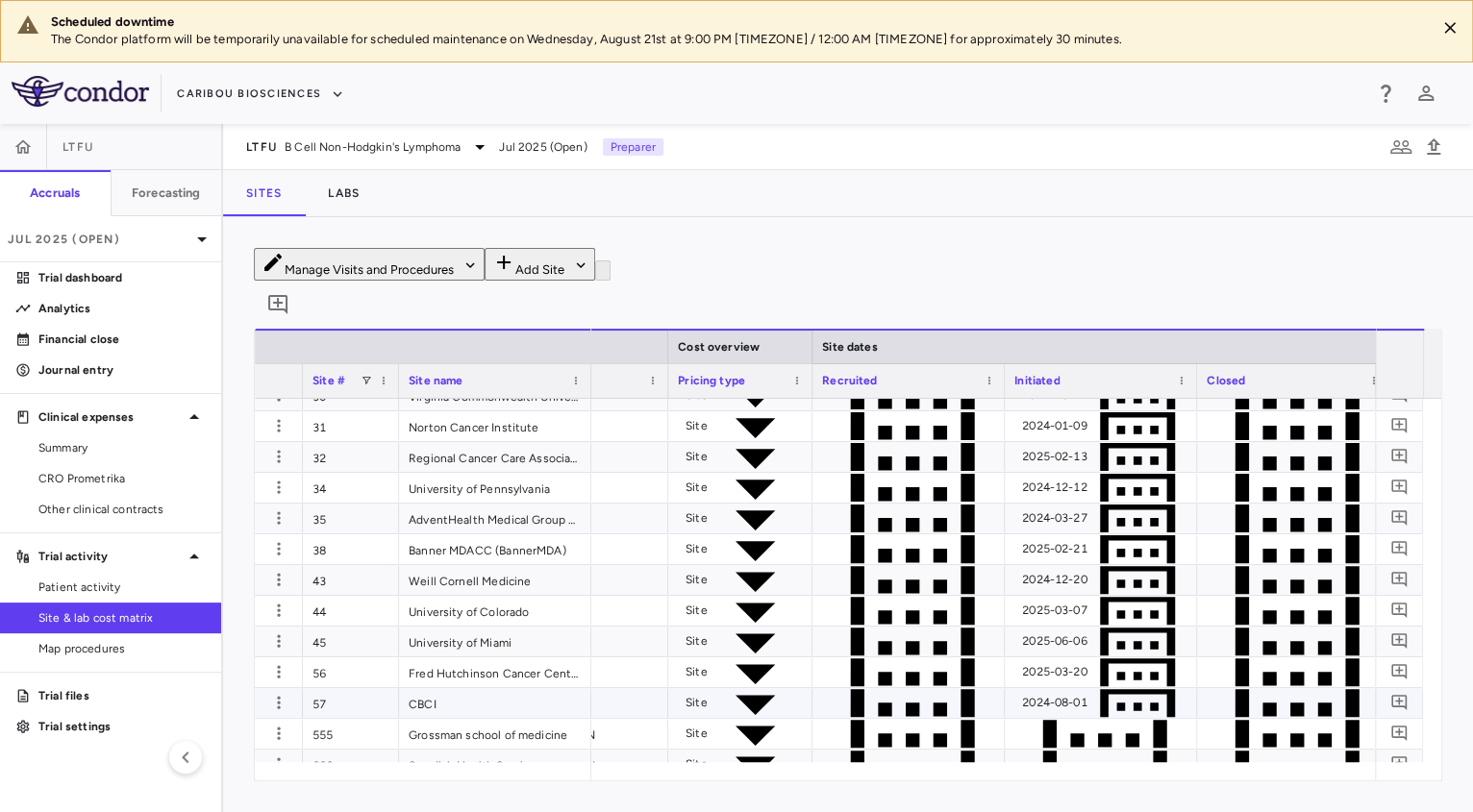 click on "57" at bounding box center [351, 702] 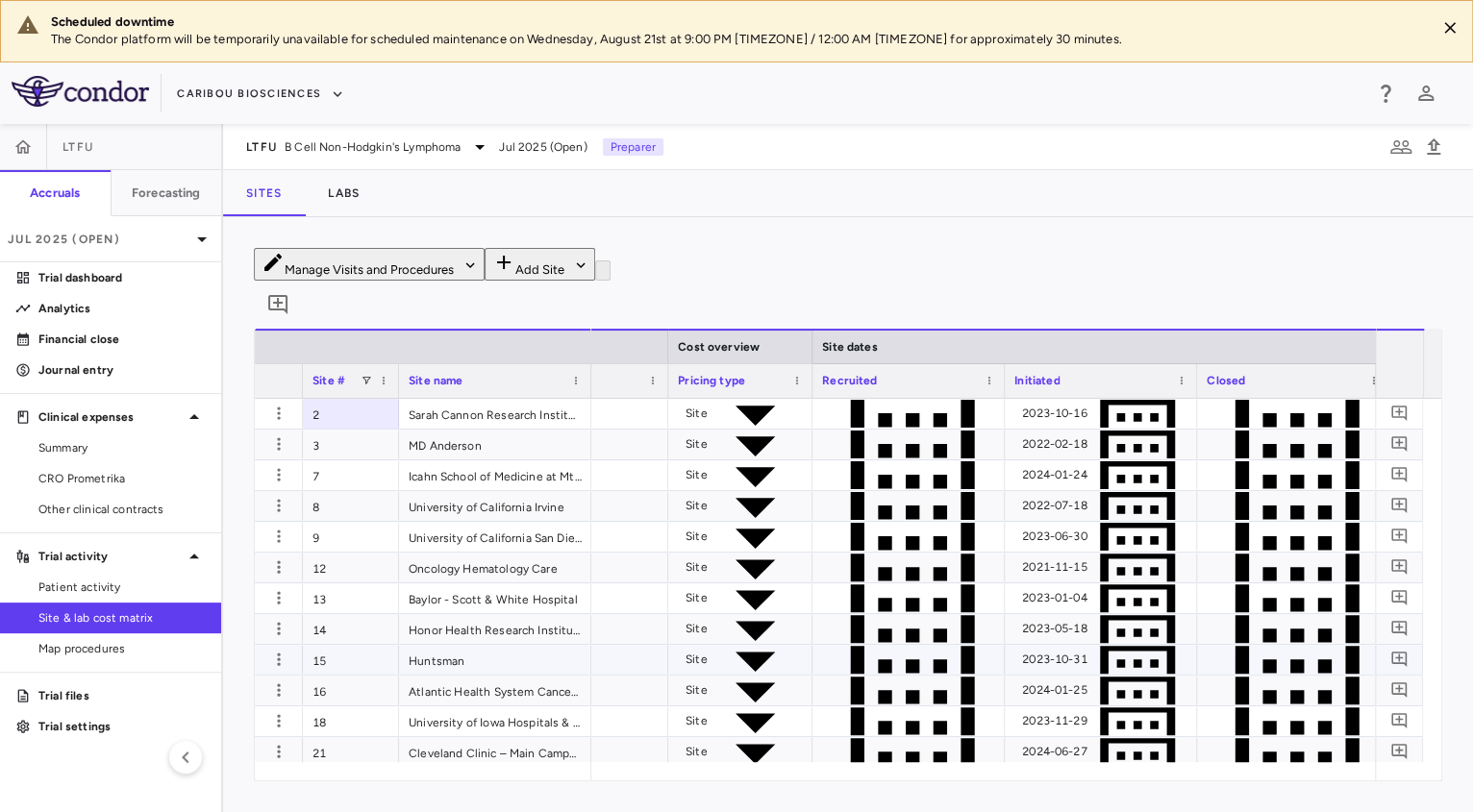 scroll, scrollTop: 529, scrollLeft: 0, axis: vertical 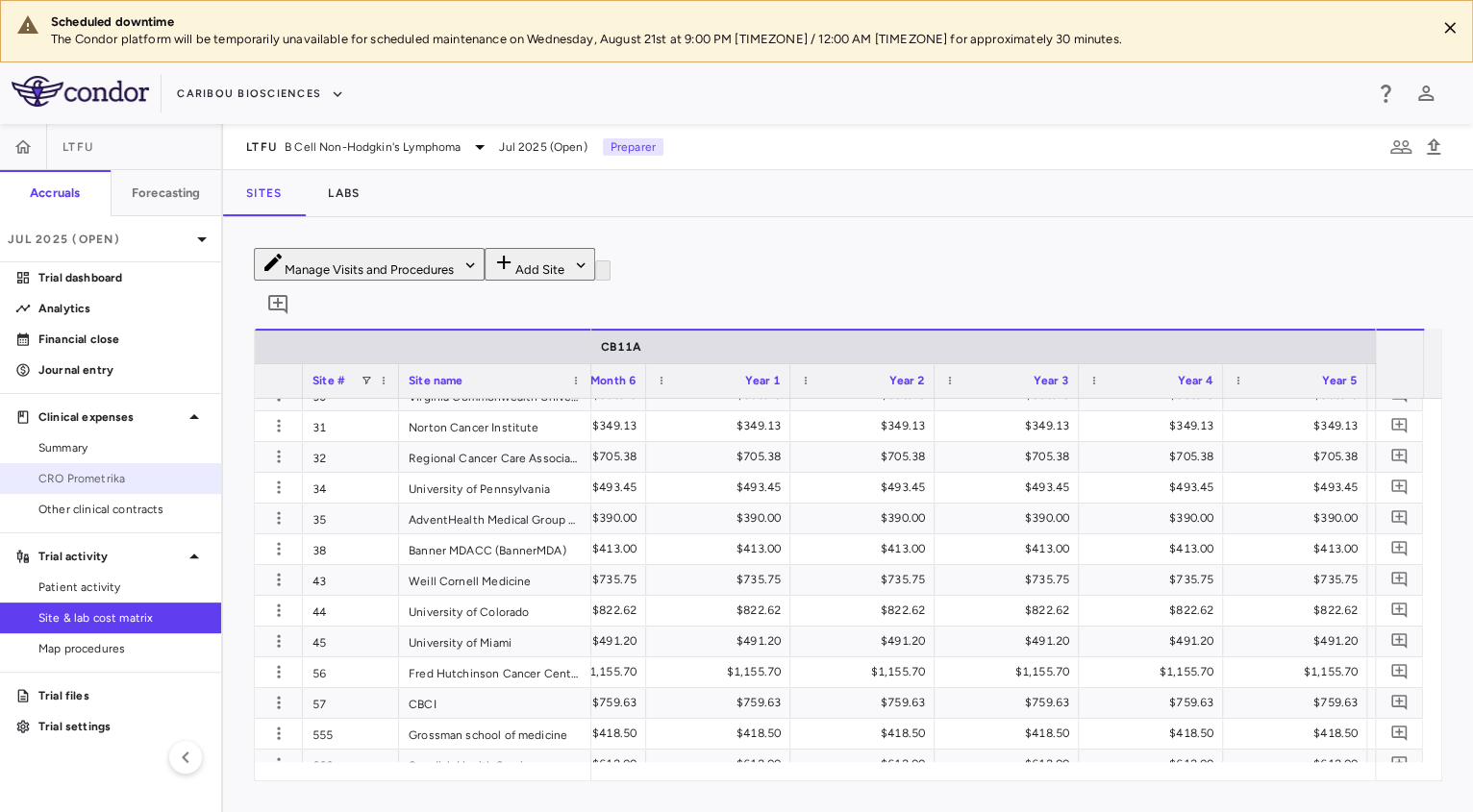 click on "CRO Prometrika" at bounding box center [122, 479] 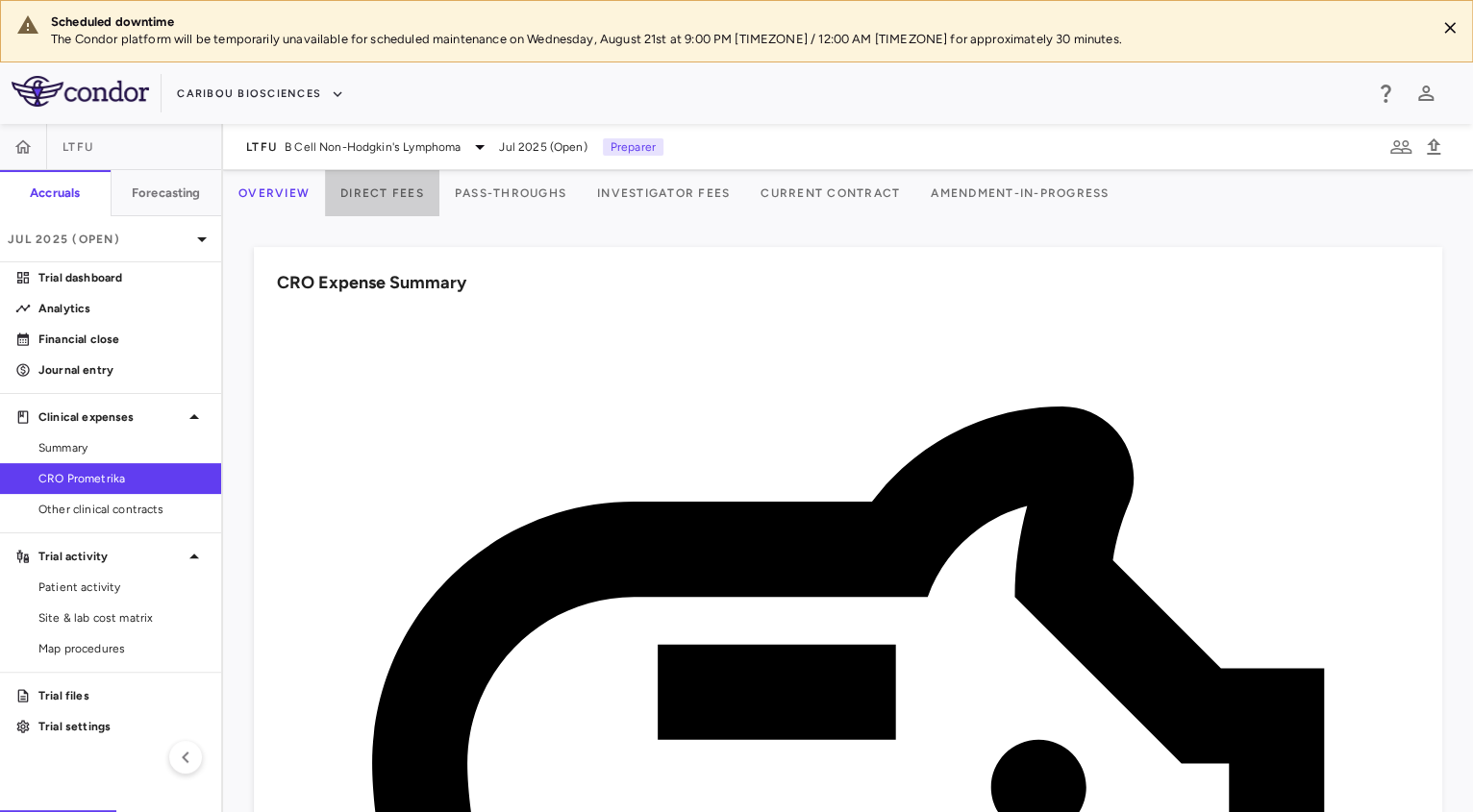 click on "Direct Fees" at bounding box center (382, 193) 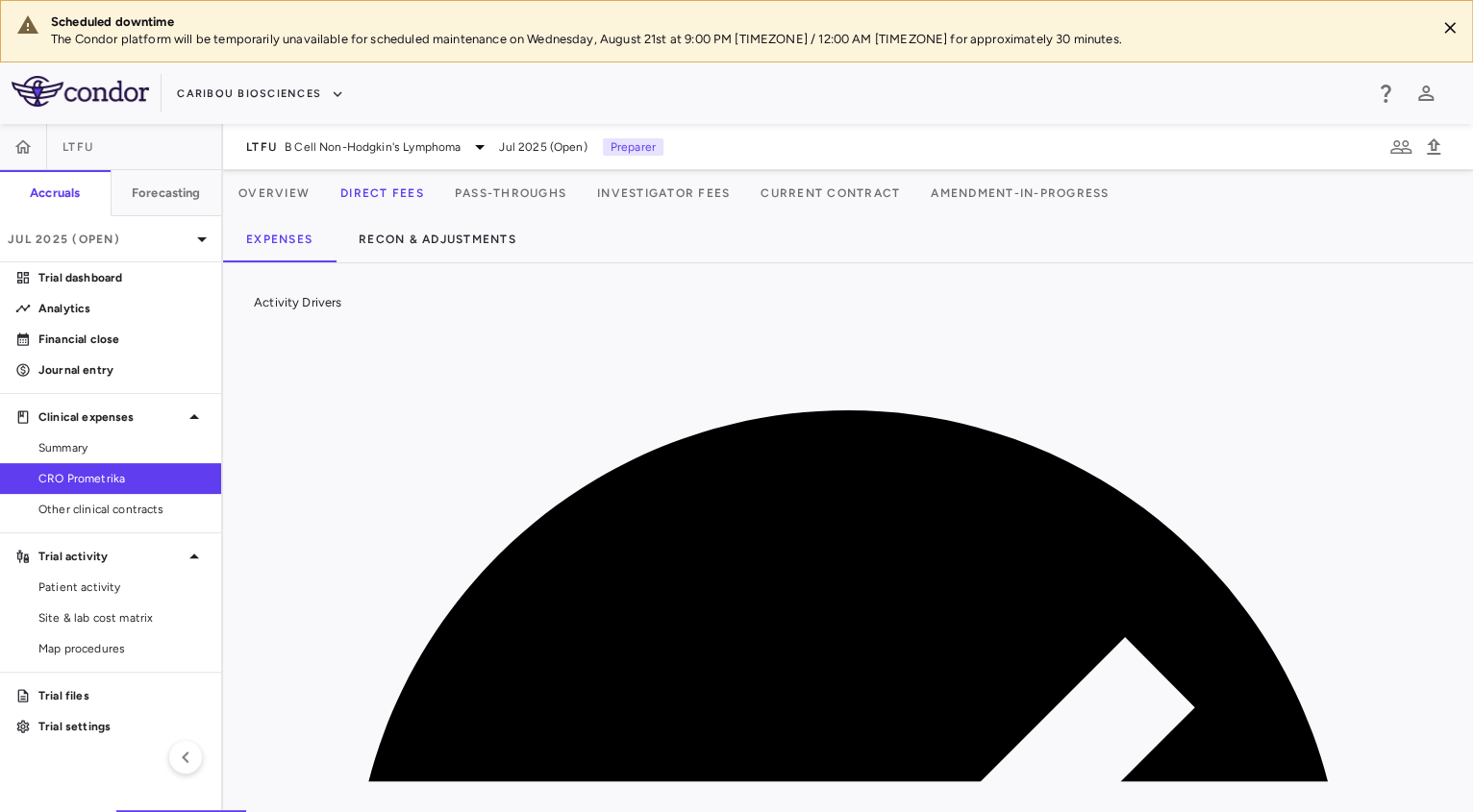 scroll, scrollTop: 0, scrollLeft: 504, axis: horizontal 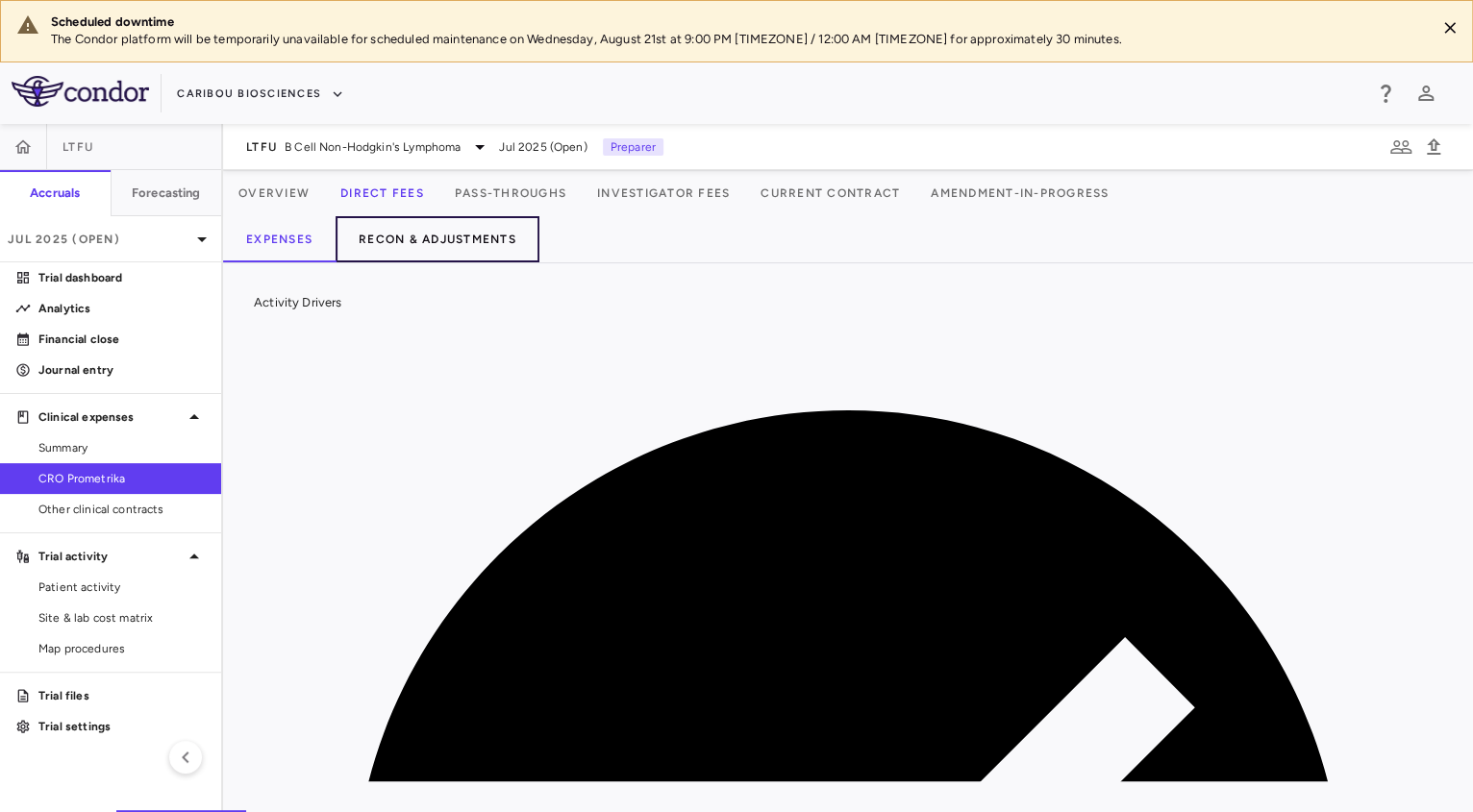 click on "Recon & Adjustments" at bounding box center (437, 239) 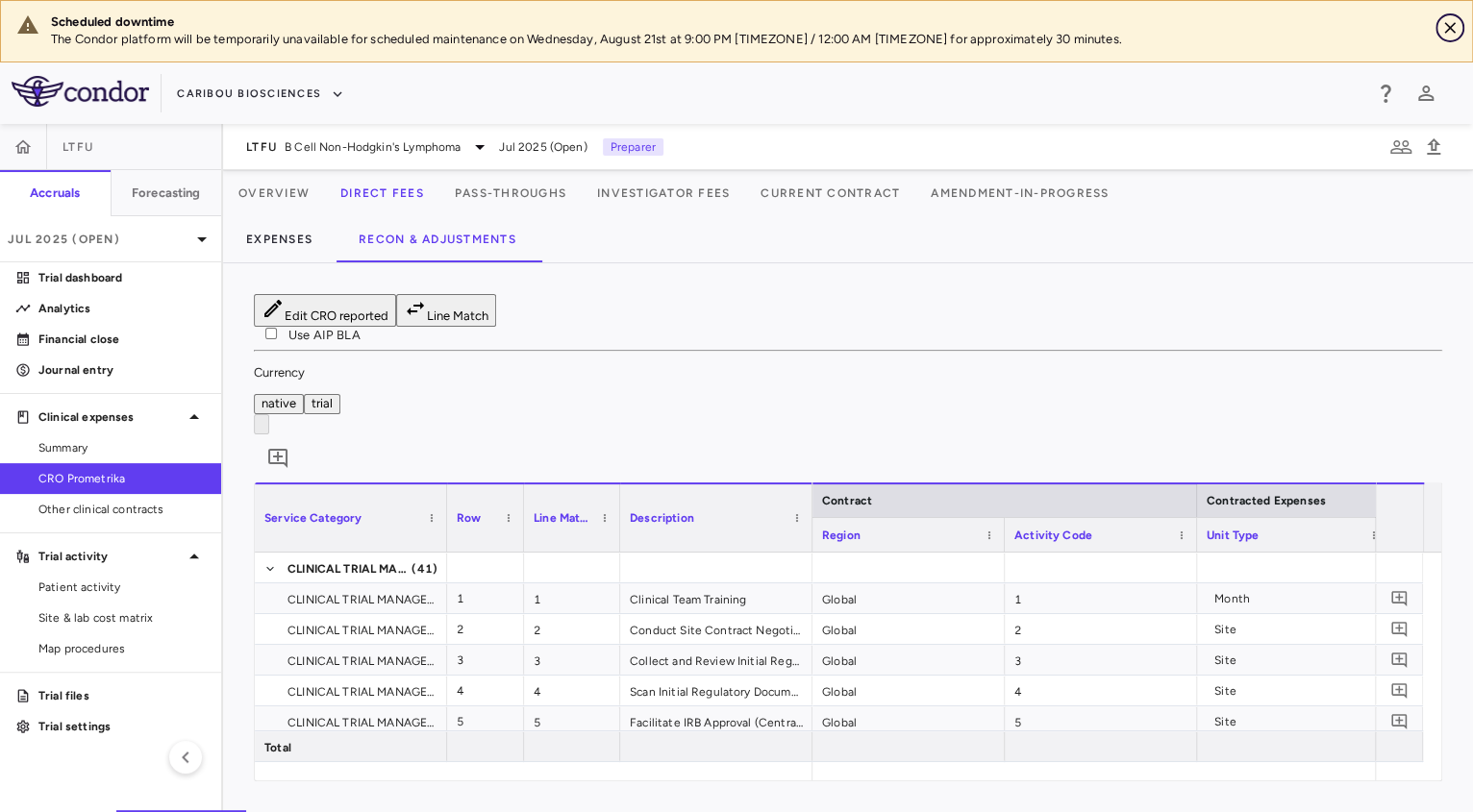 click 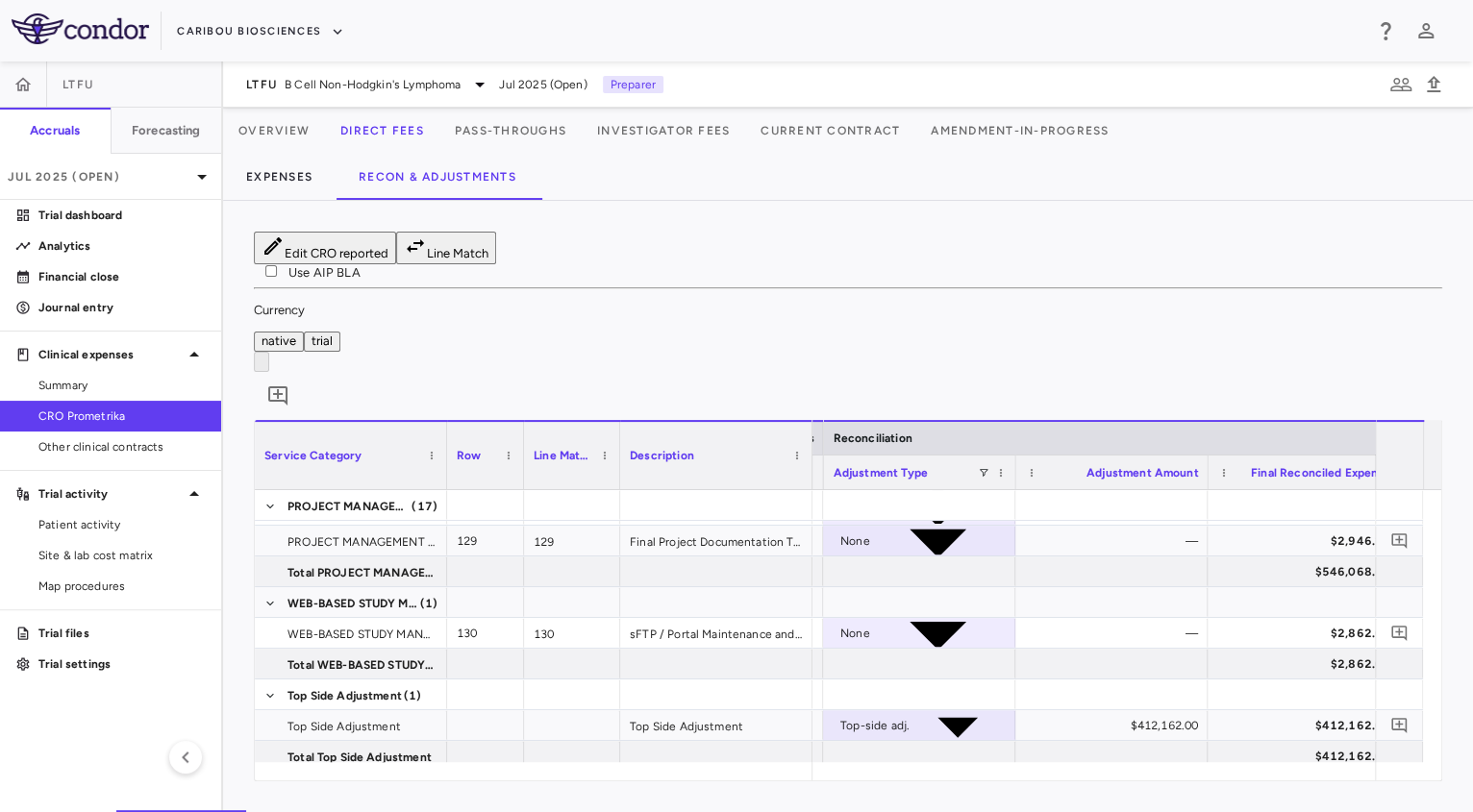click on "Pass-Throughs" at bounding box center [511, 131] 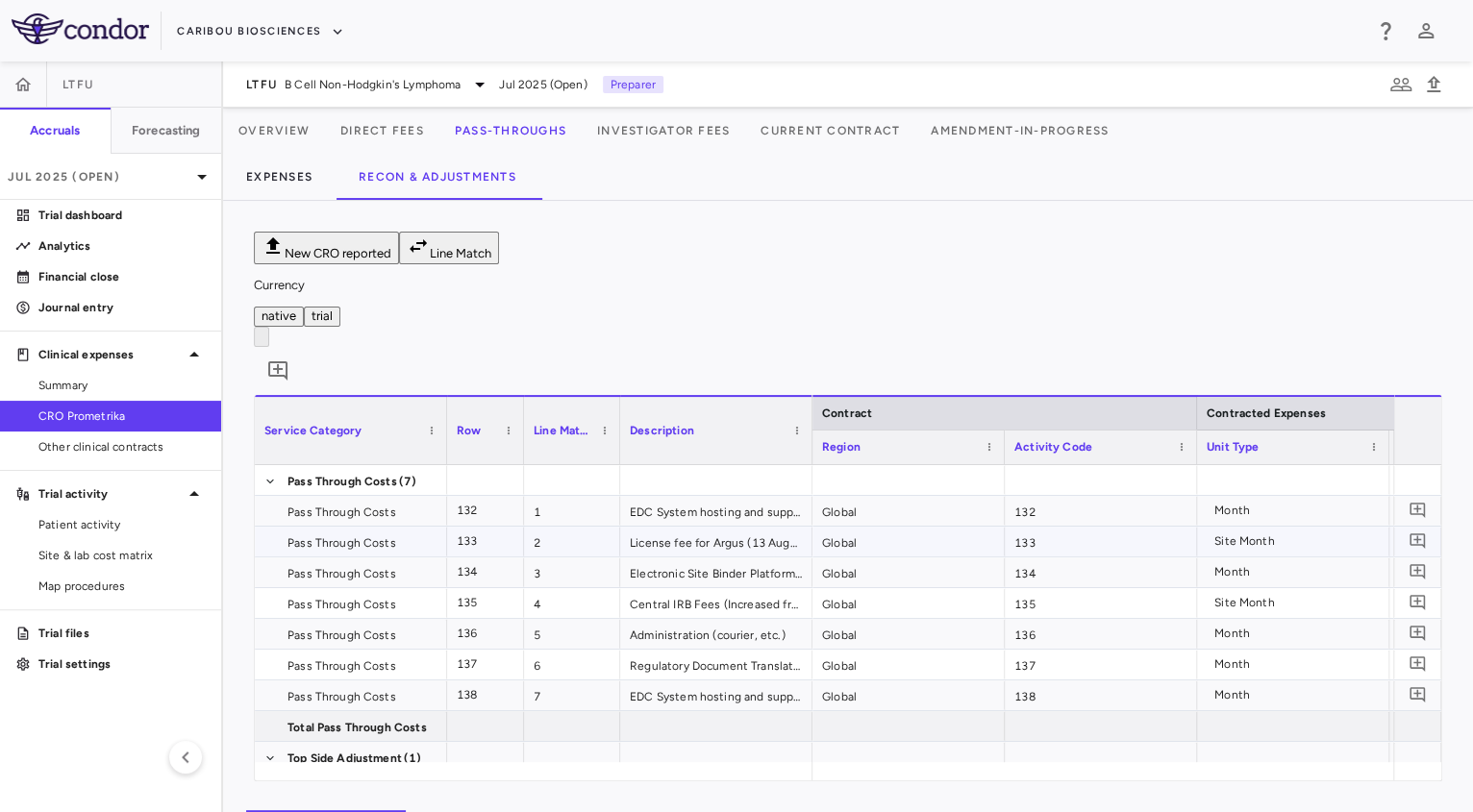 scroll, scrollTop: 0, scrollLeft: 427, axis: horizontal 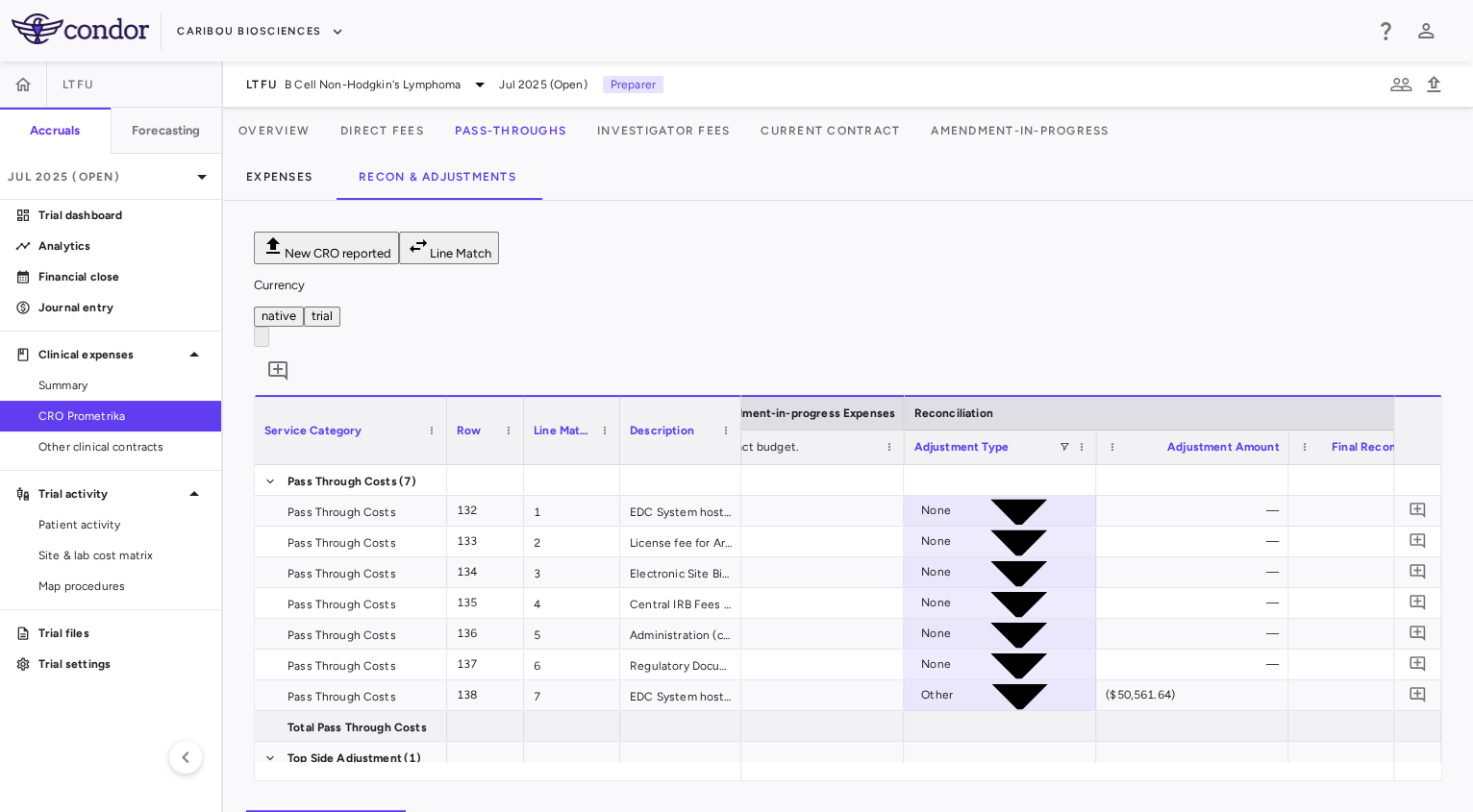 drag, startPoint x: 811, startPoint y: 348, endPoint x: 739, endPoint y: 375, distance: 76.89603 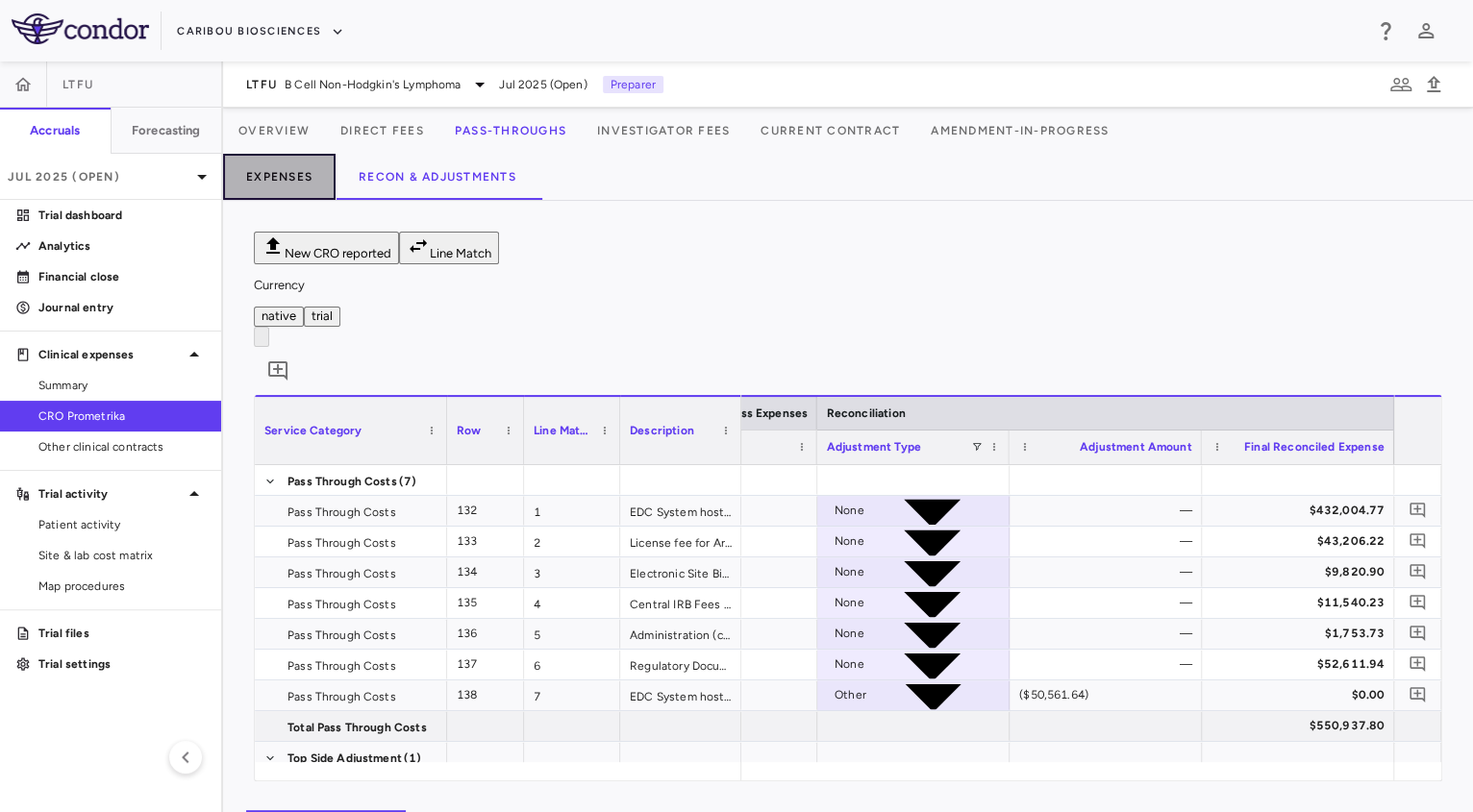 click on "Expenses" at bounding box center [279, 177] 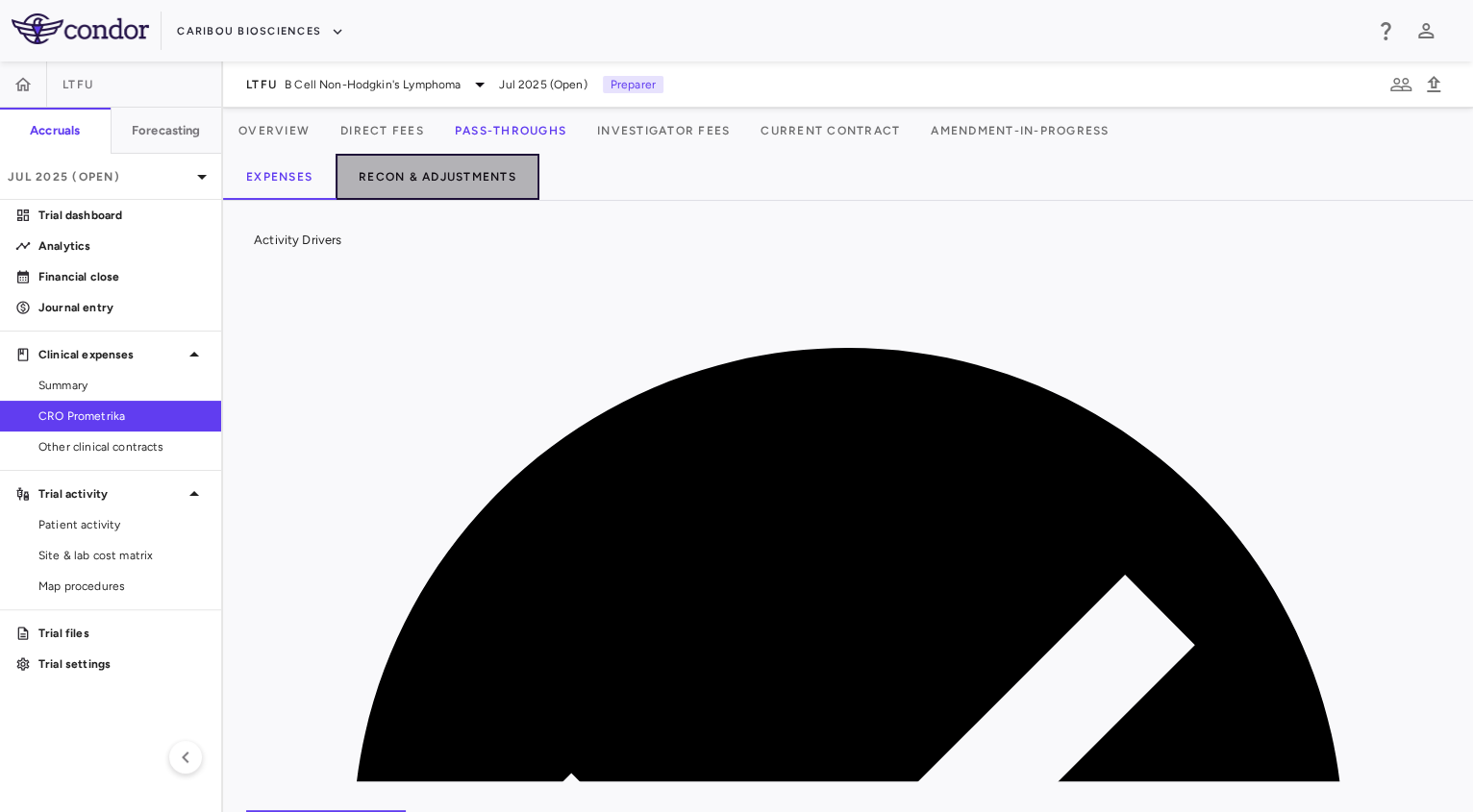 click on "Recon & Adjustments" at bounding box center [437, 177] 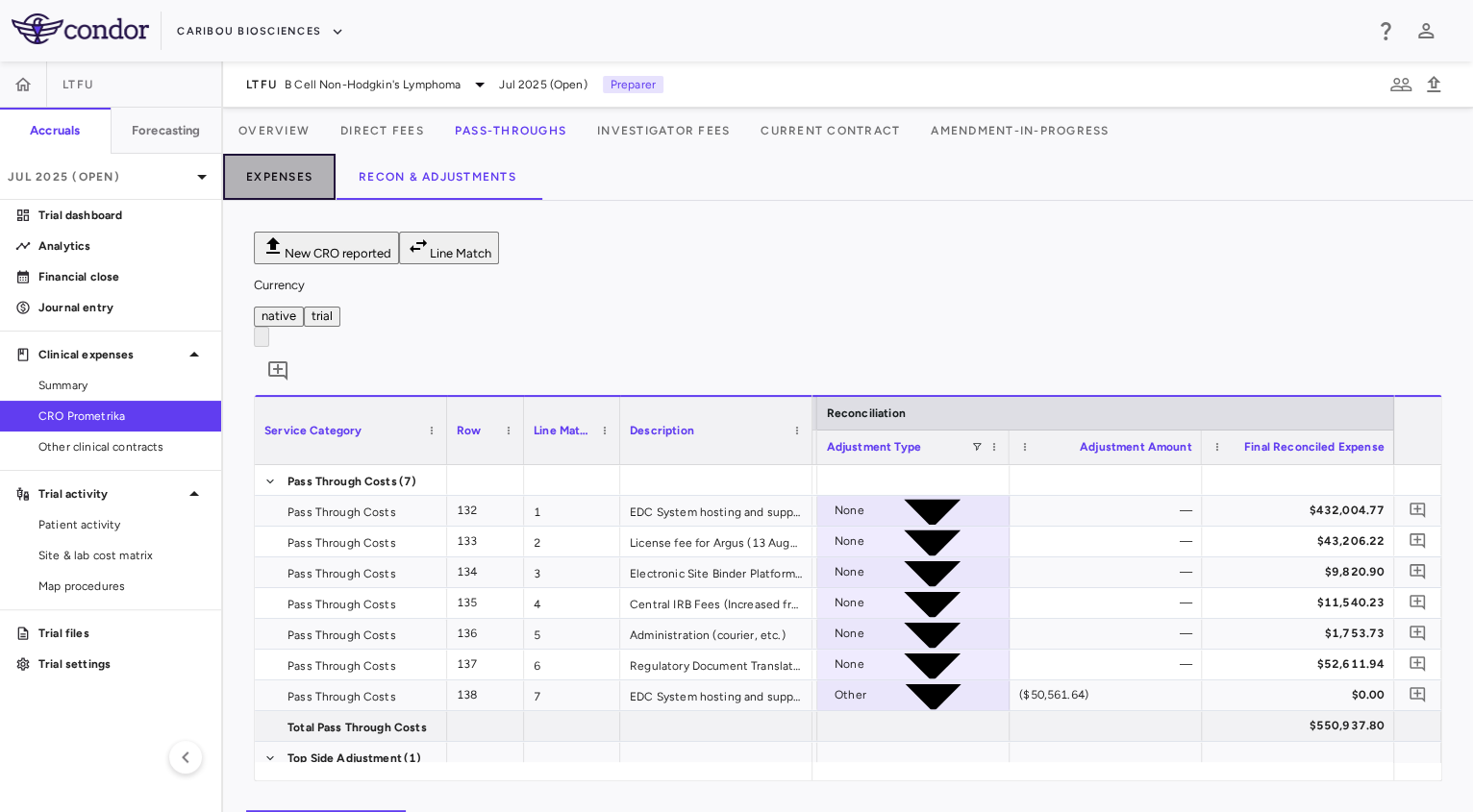 click on "Expenses" at bounding box center (279, 177) 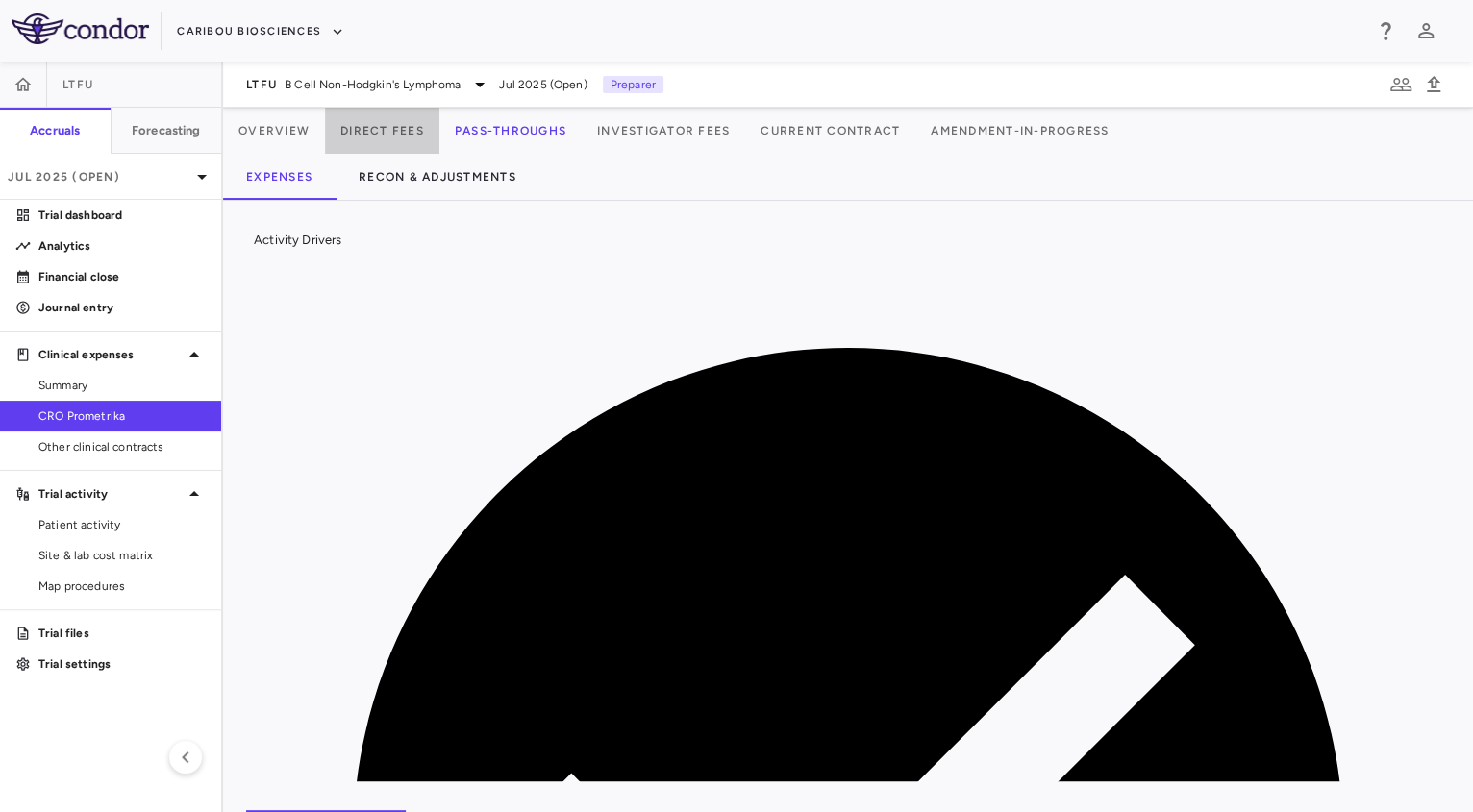 click on "Direct Fees" at bounding box center (382, 131) 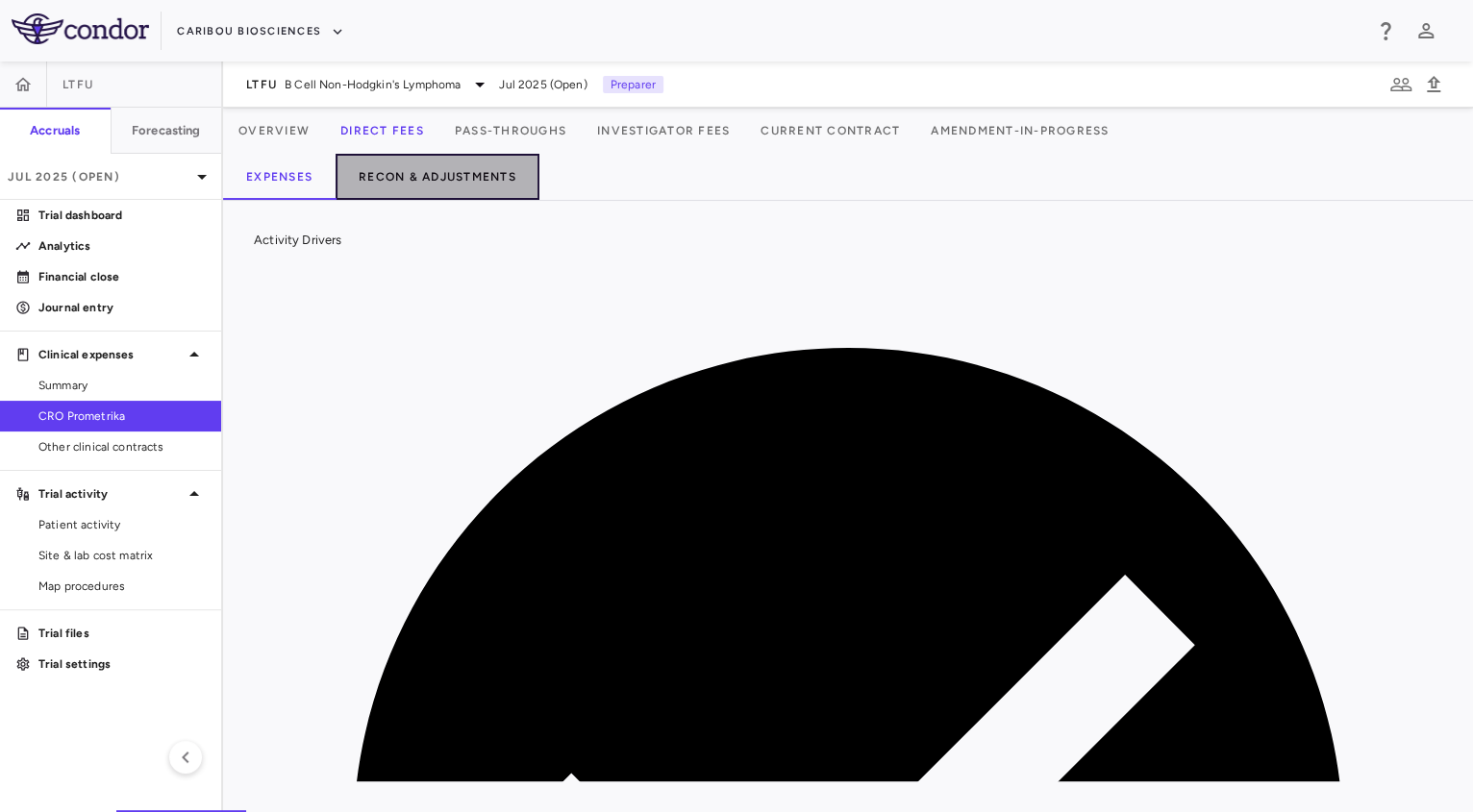 click on "Recon & Adjustments" at bounding box center (437, 177) 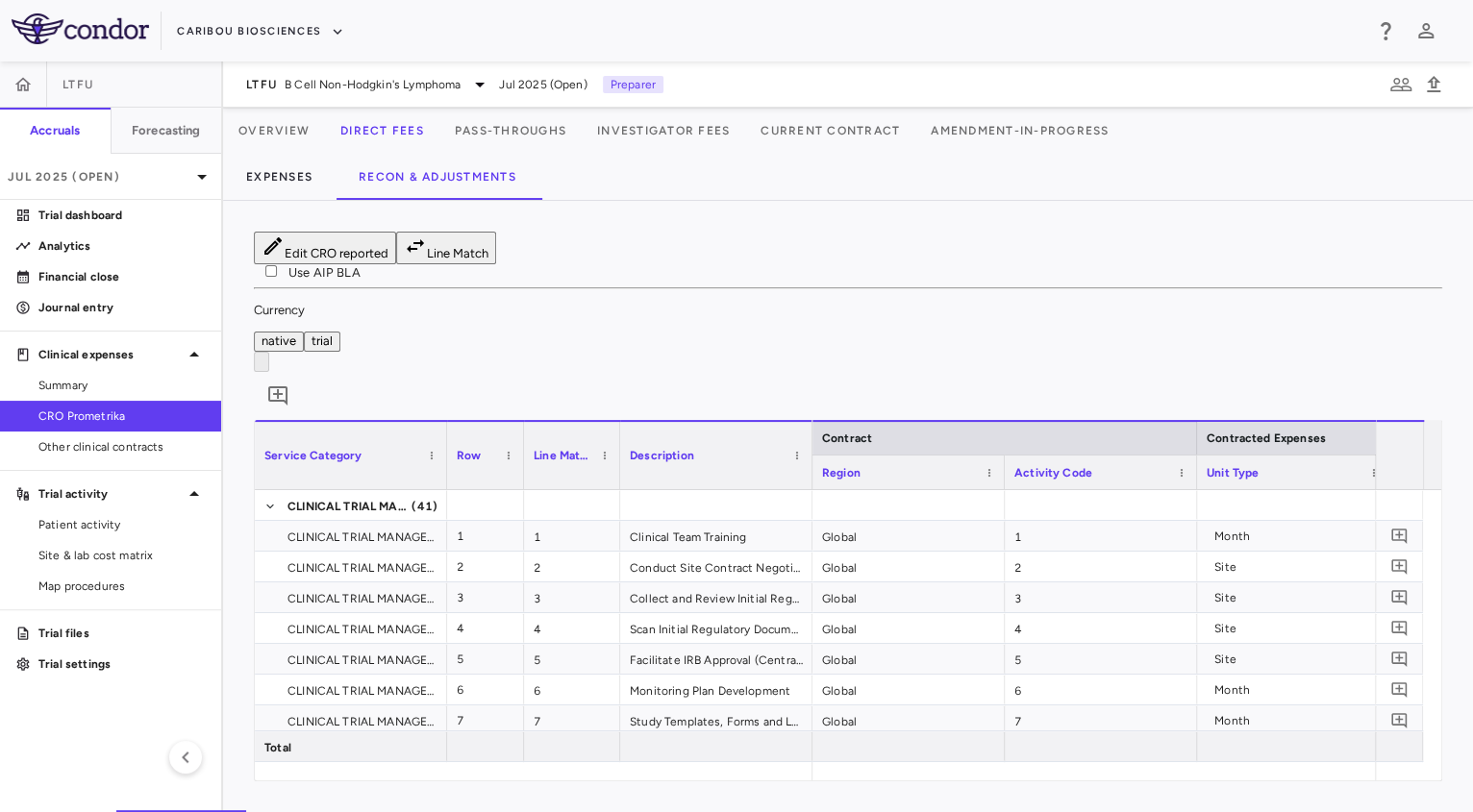 click on "Pass-Throughs" at bounding box center [511, 131] 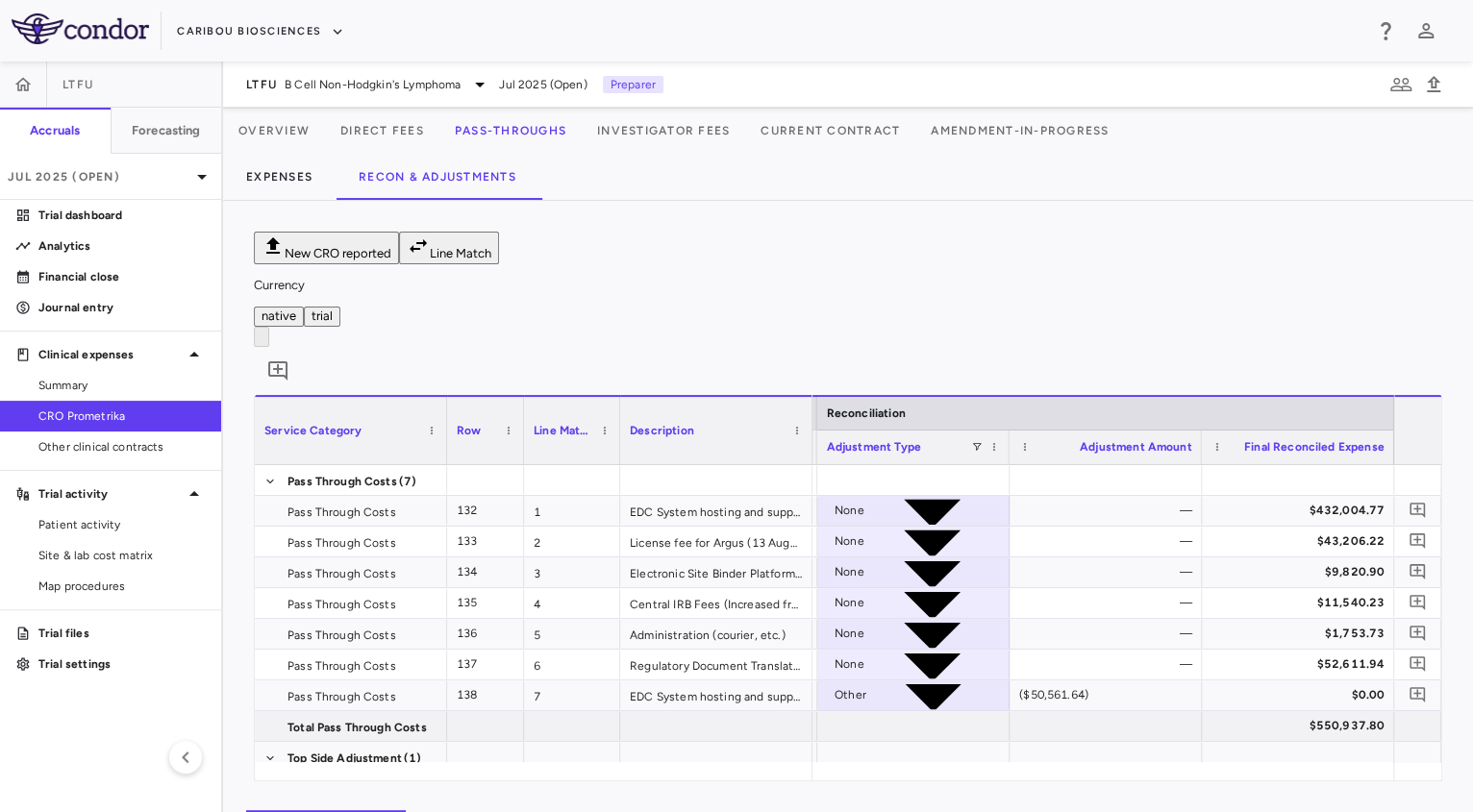 click on "($212,263.00)" at bounding box center (1057, 787) 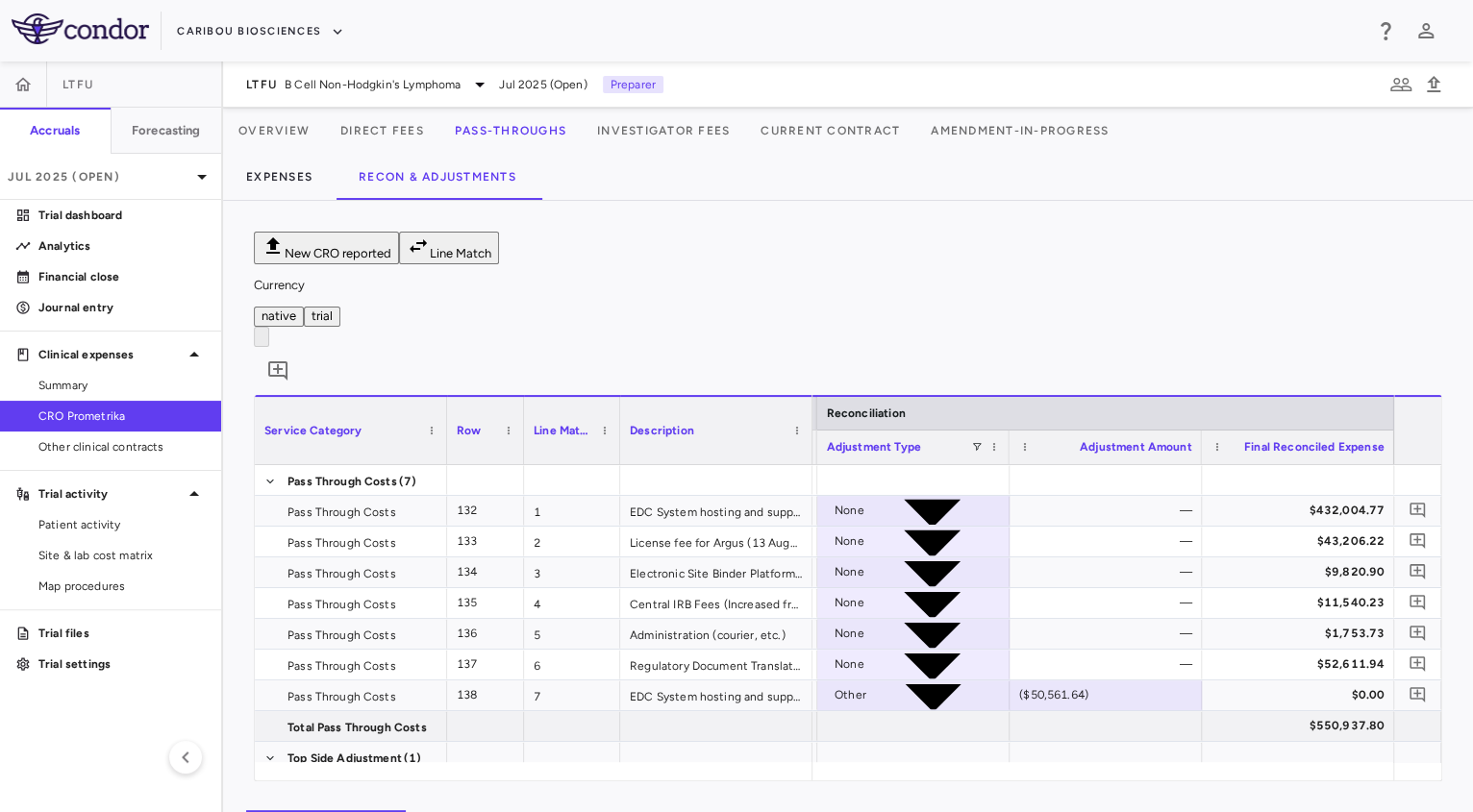 click on "($212,263.00)" at bounding box center [1057, 787] 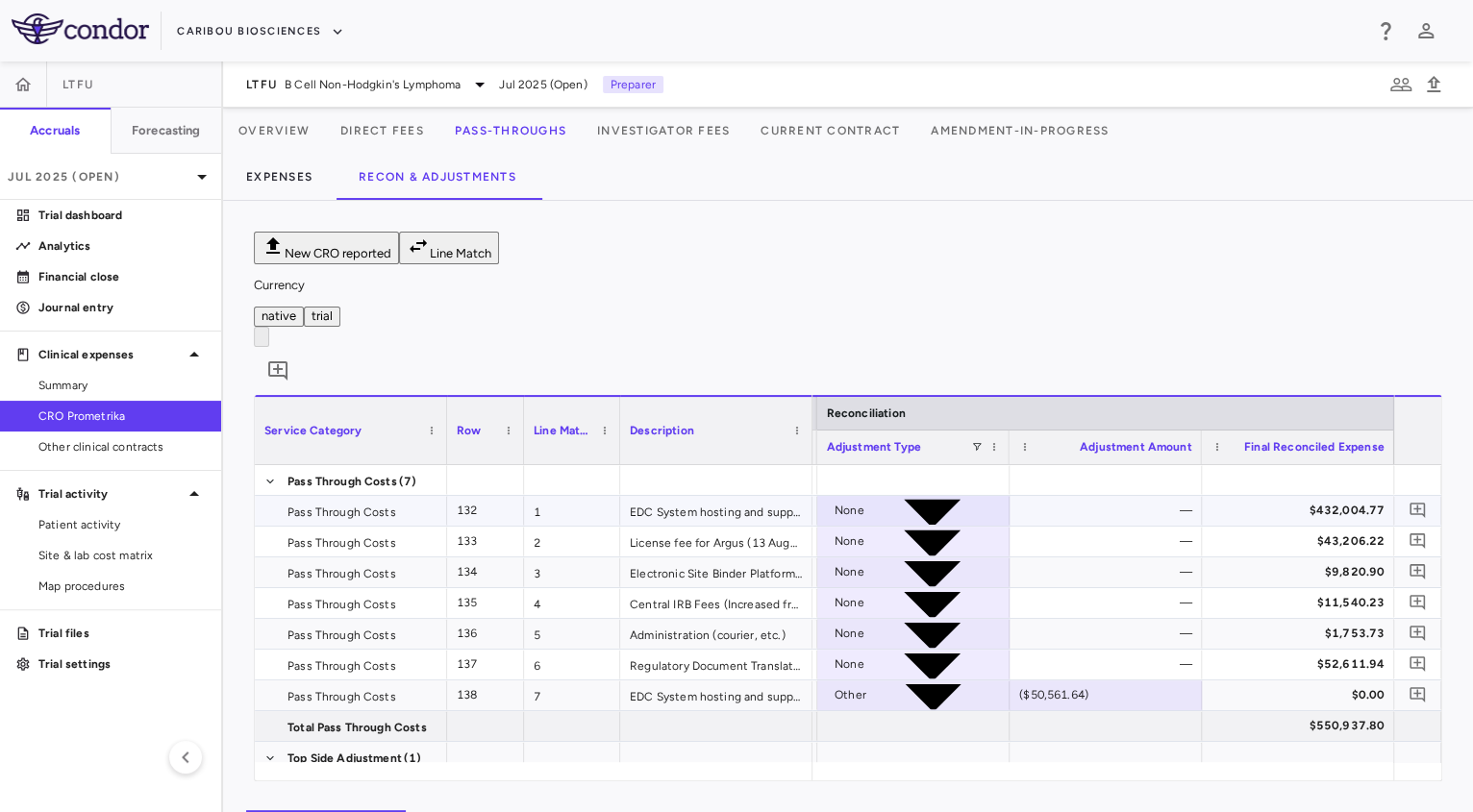 click on "—" at bounding box center (1110, 510) 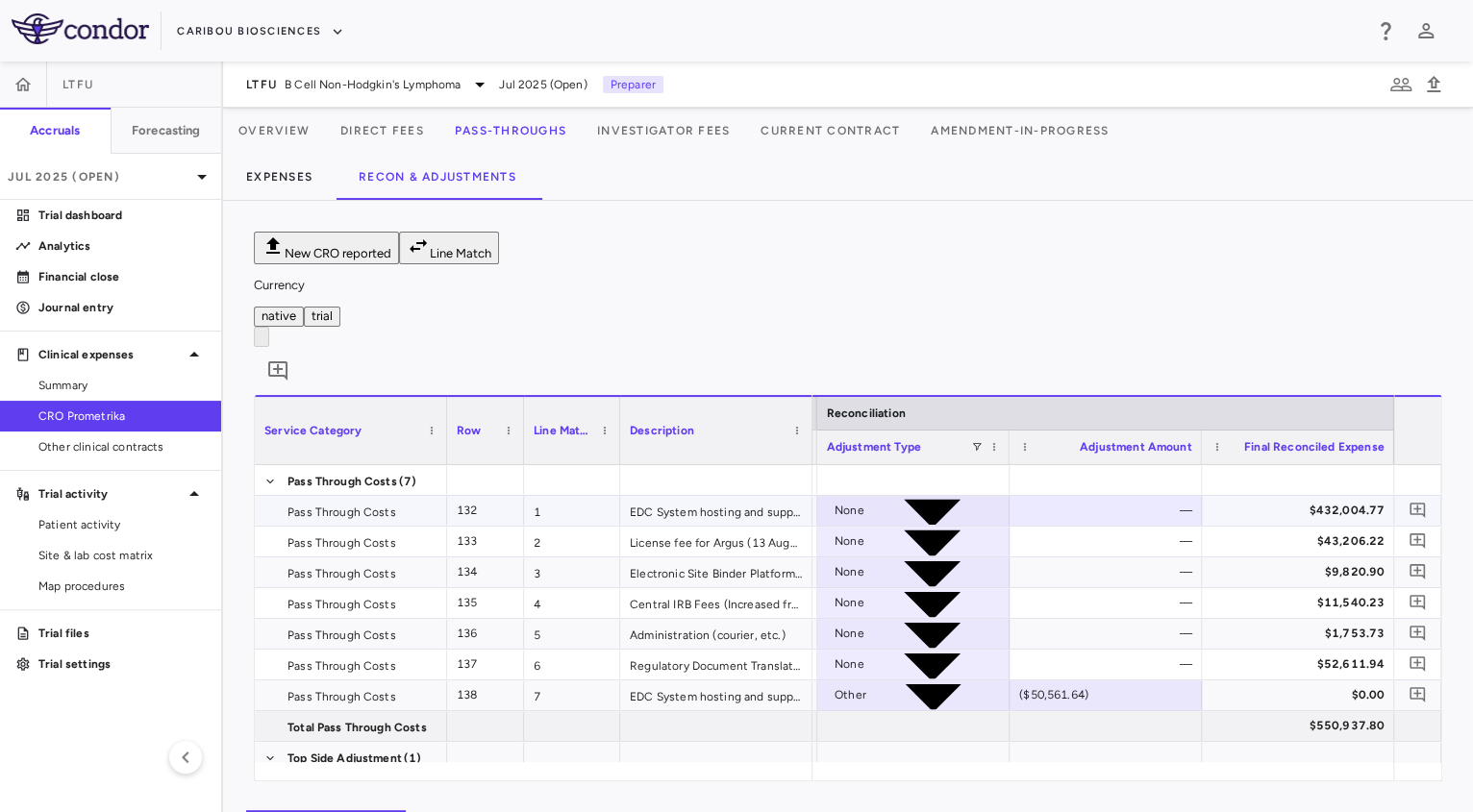 click on "None" at bounding box center (849, 510) 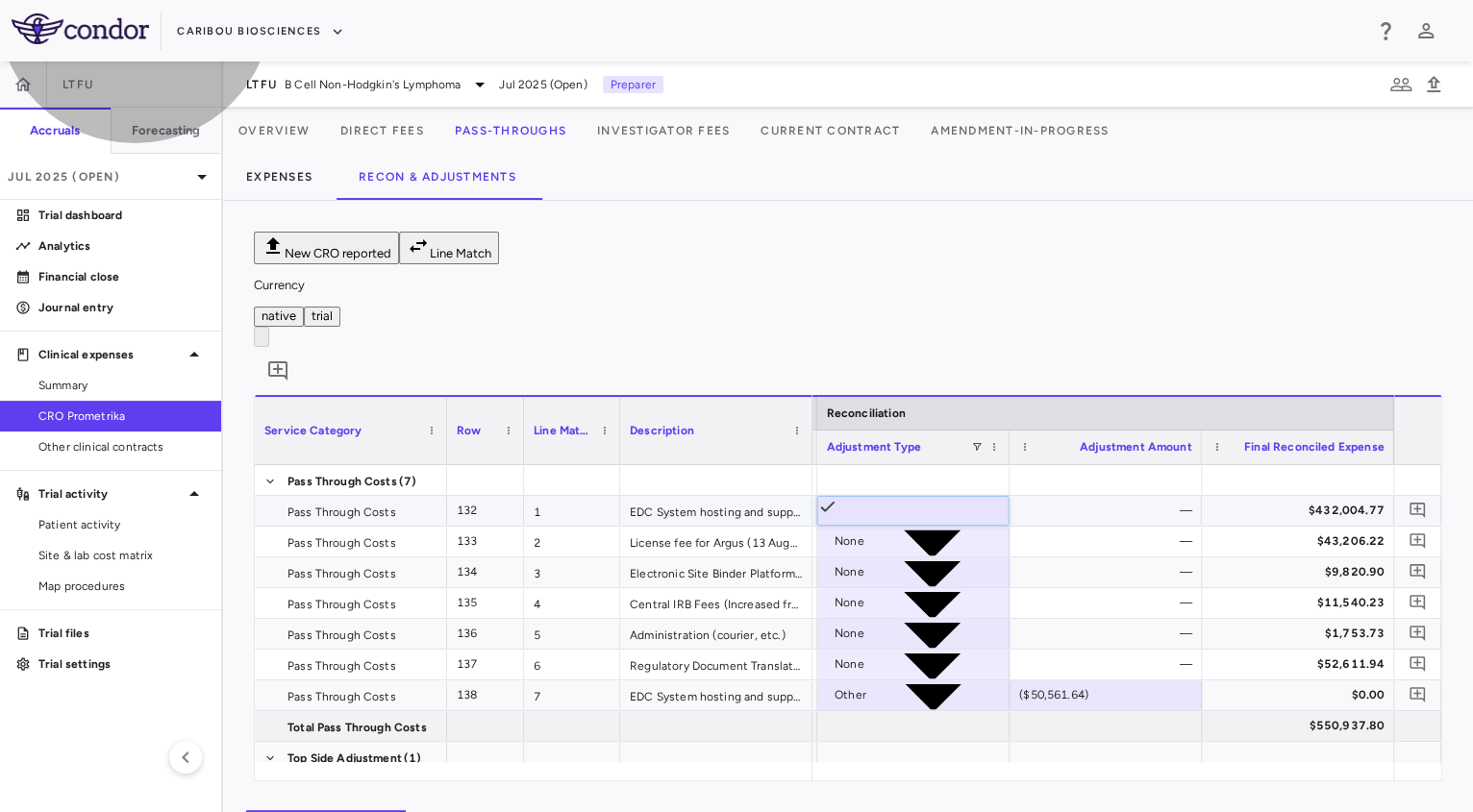 click on "Other" at bounding box center (756, 1704) 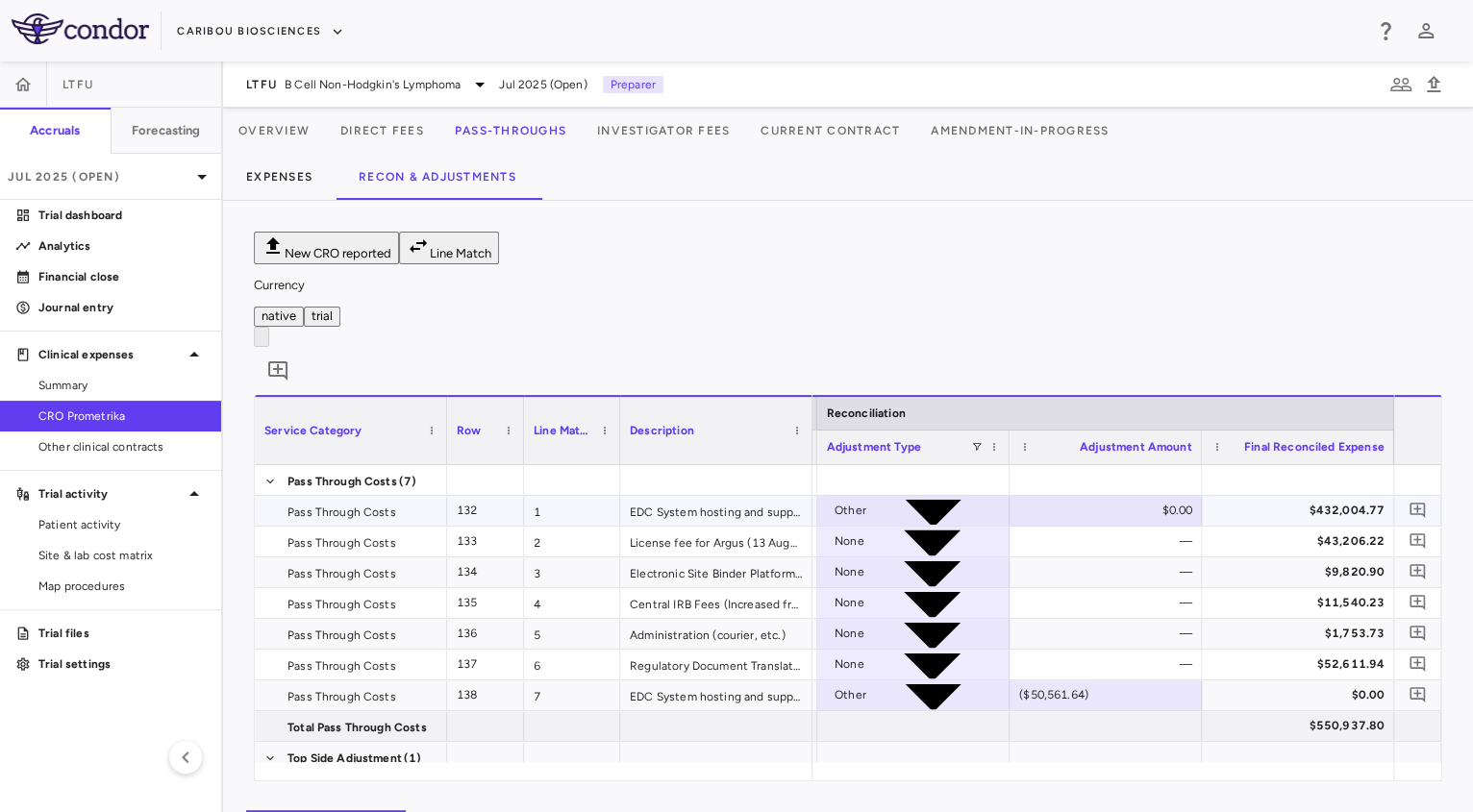click on "$0.00" at bounding box center [1110, 510] 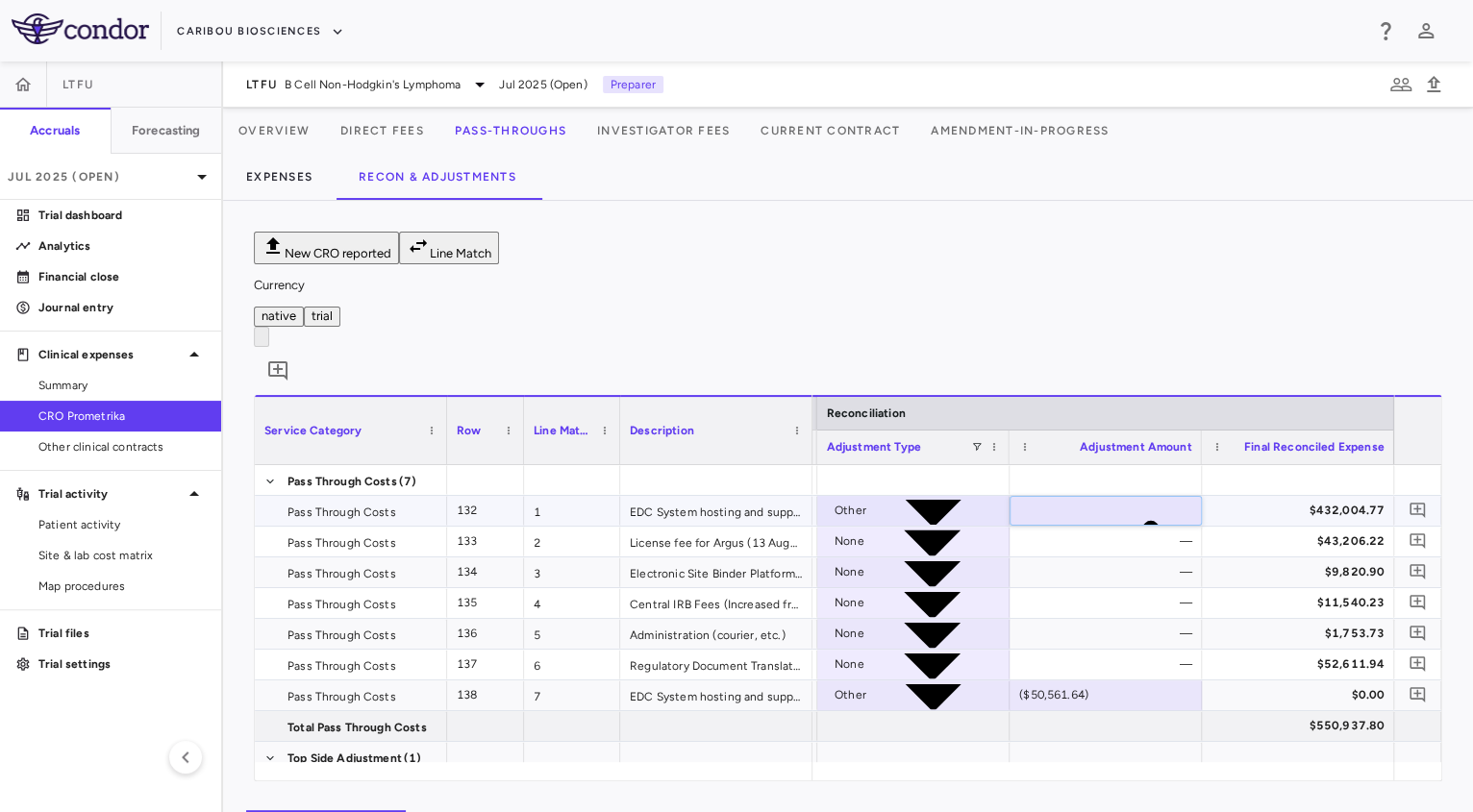 click on "*" at bounding box center (1139, 716) 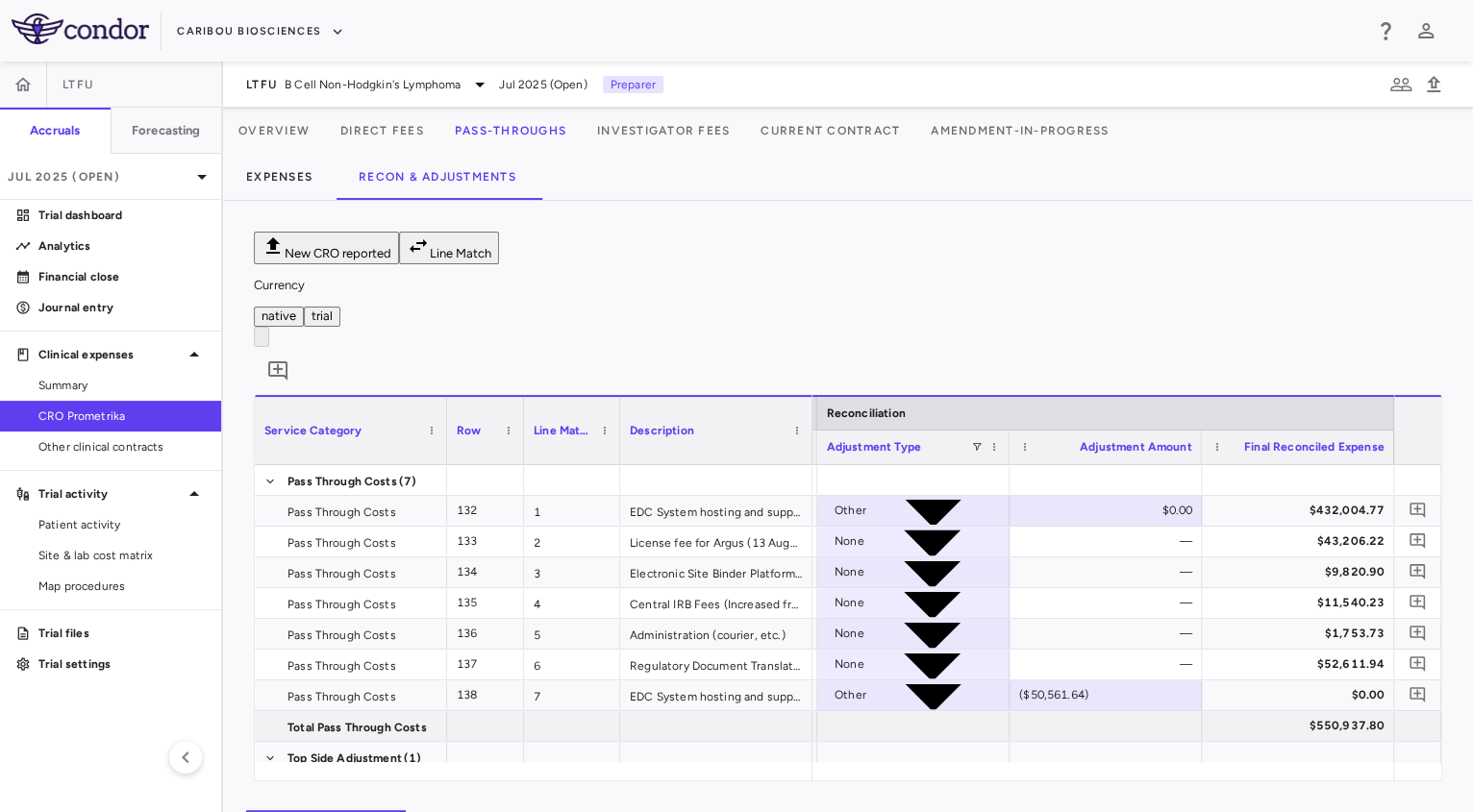 click on "($212,263.00)" at bounding box center (1057, 787) 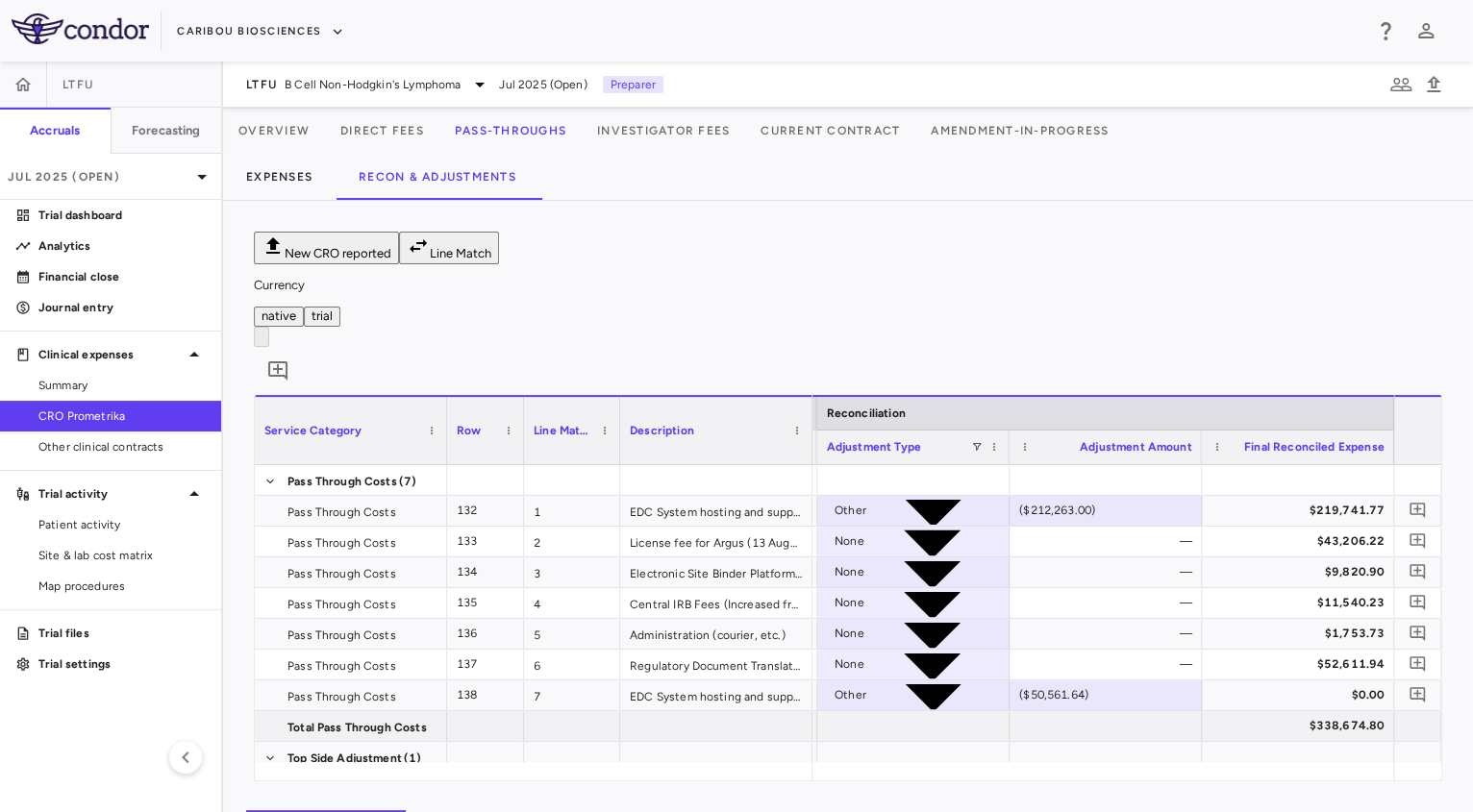 click on "($212,263.00)" at bounding box center (1057, 787) 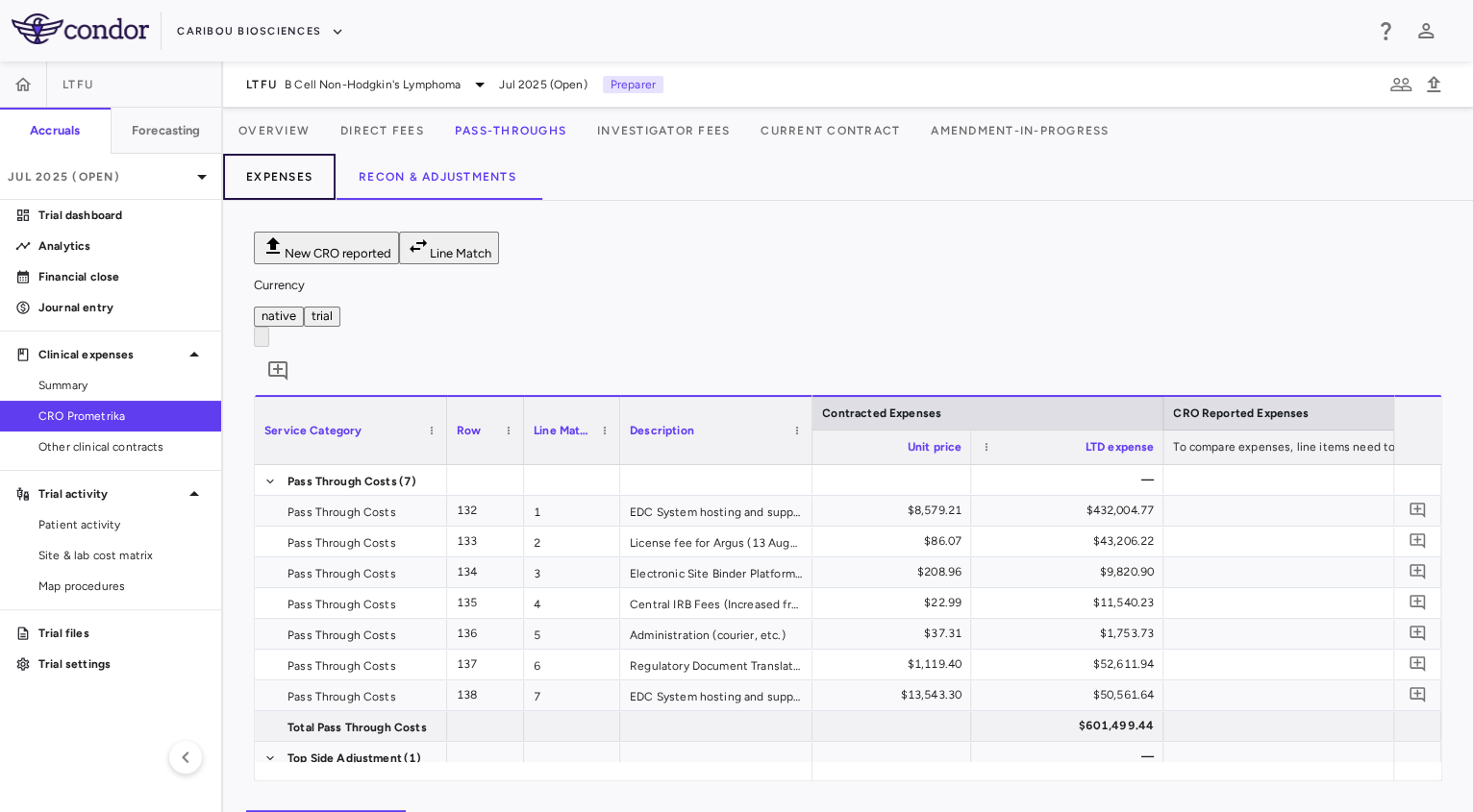 click on "Expenses" at bounding box center (279, 177) 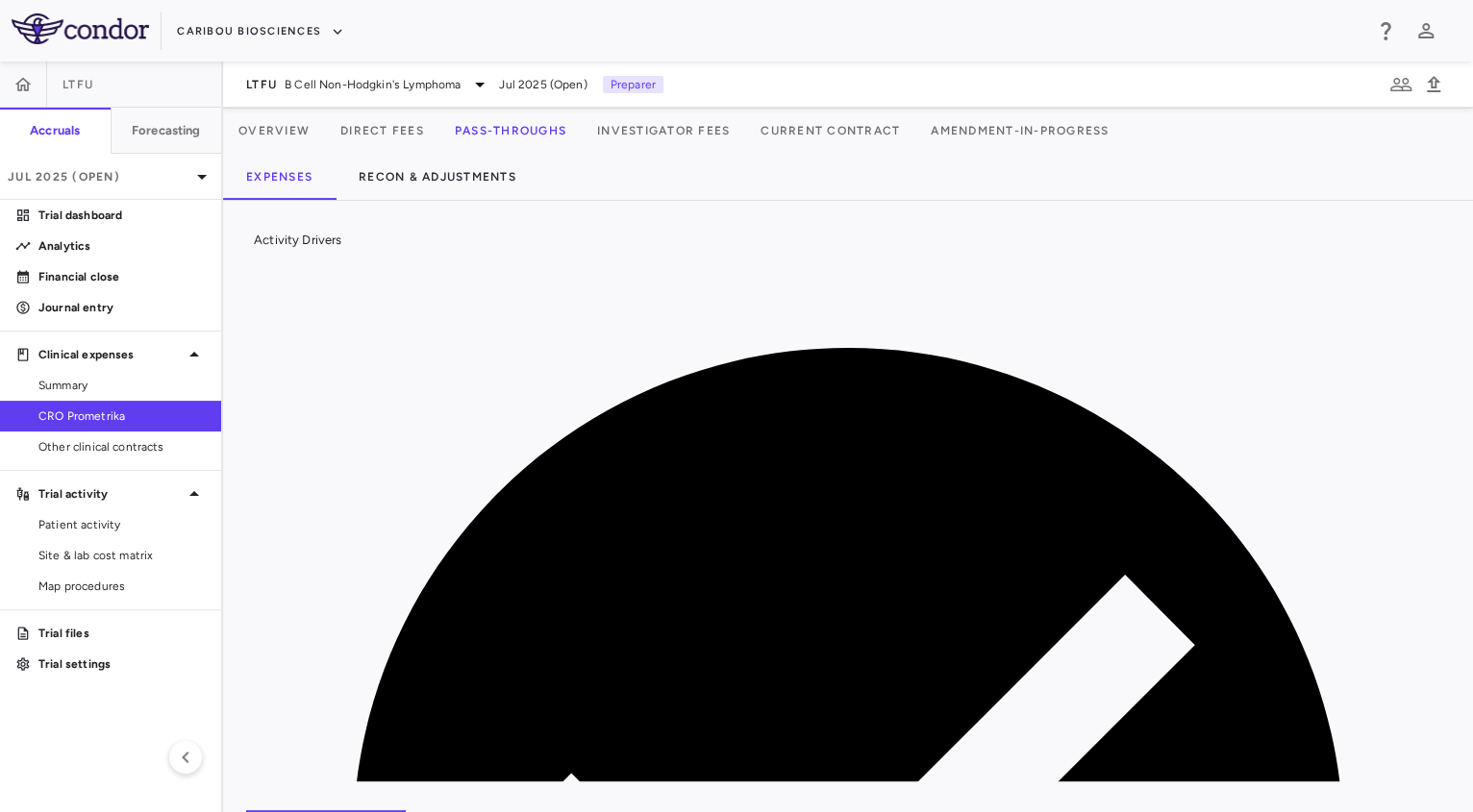 click on "$765,487.00" at bounding box center (1162, 1732) 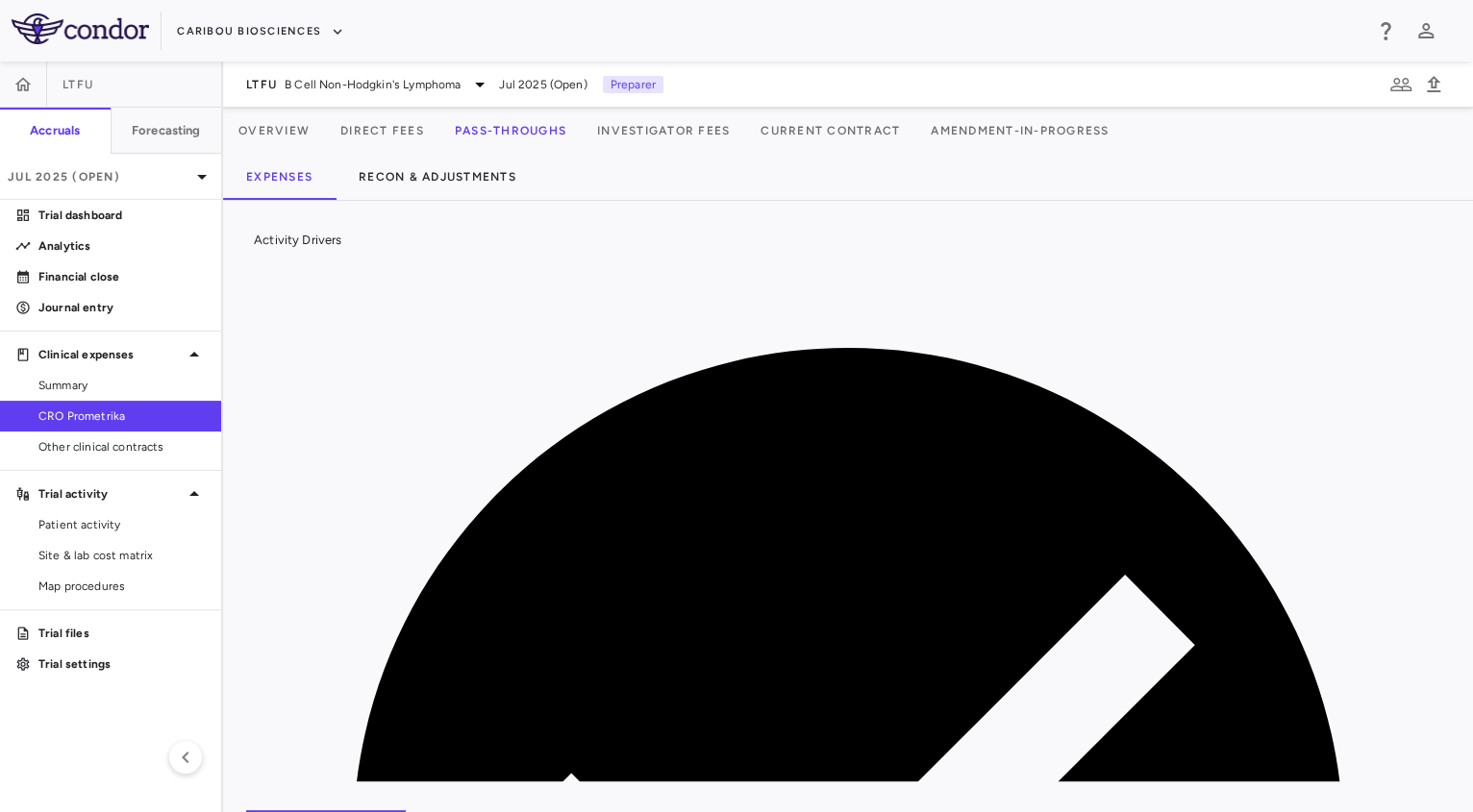 click on "Direct Fees" at bounding box center [382, 131] 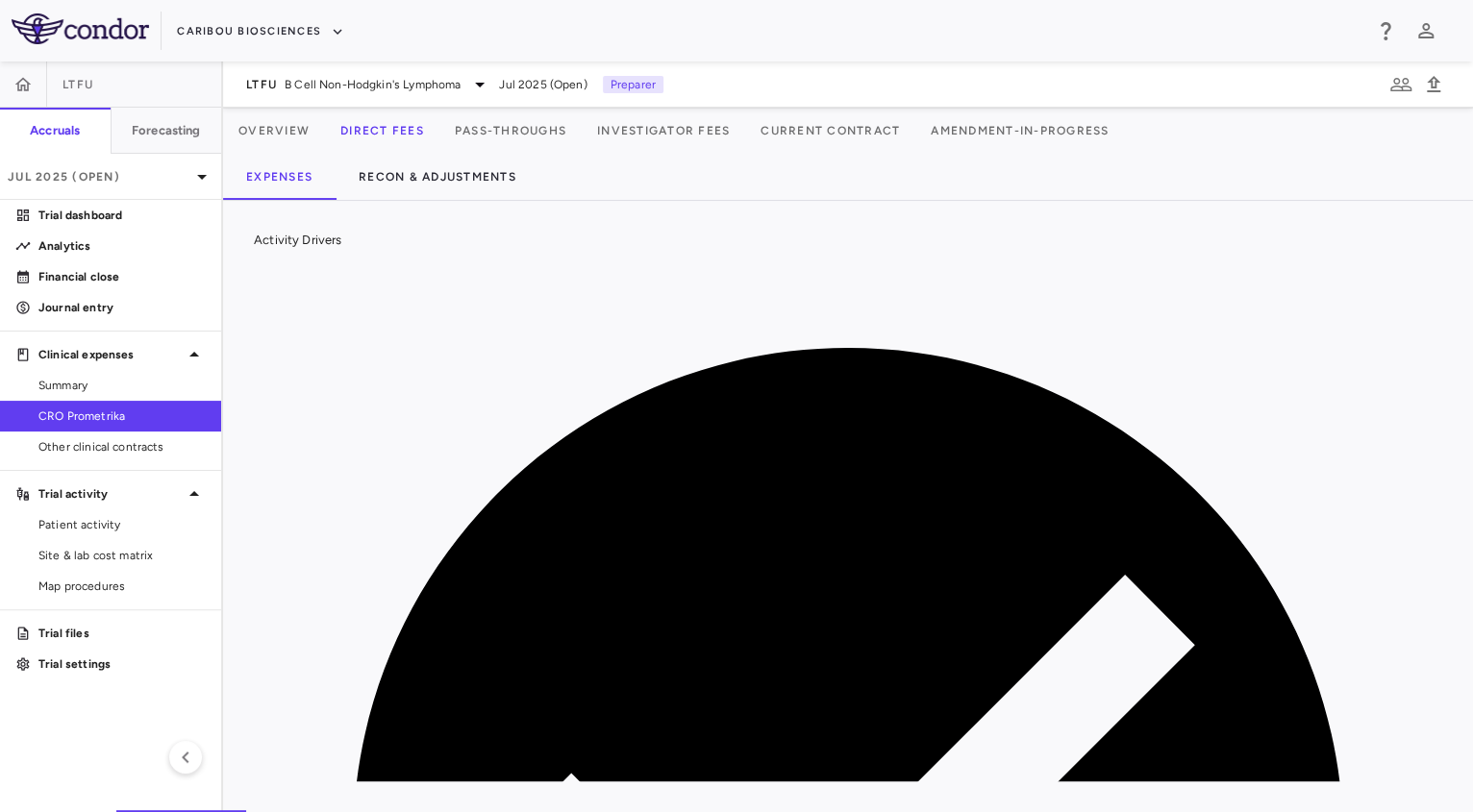 click on "Pass-Throughs" at bounding box center [511, 131] 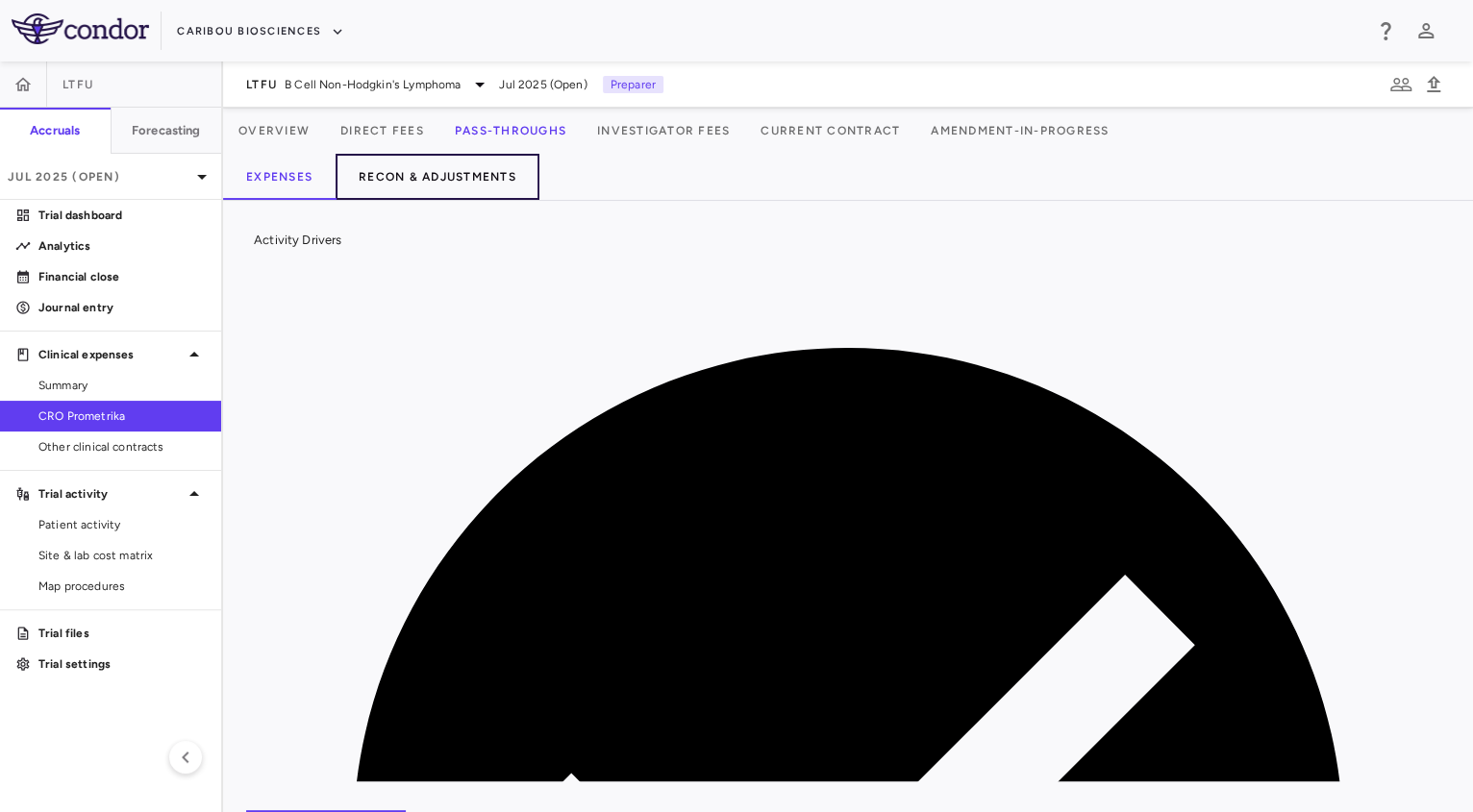 click on "Recon & Adjustments" at bounding box center [437, 177] 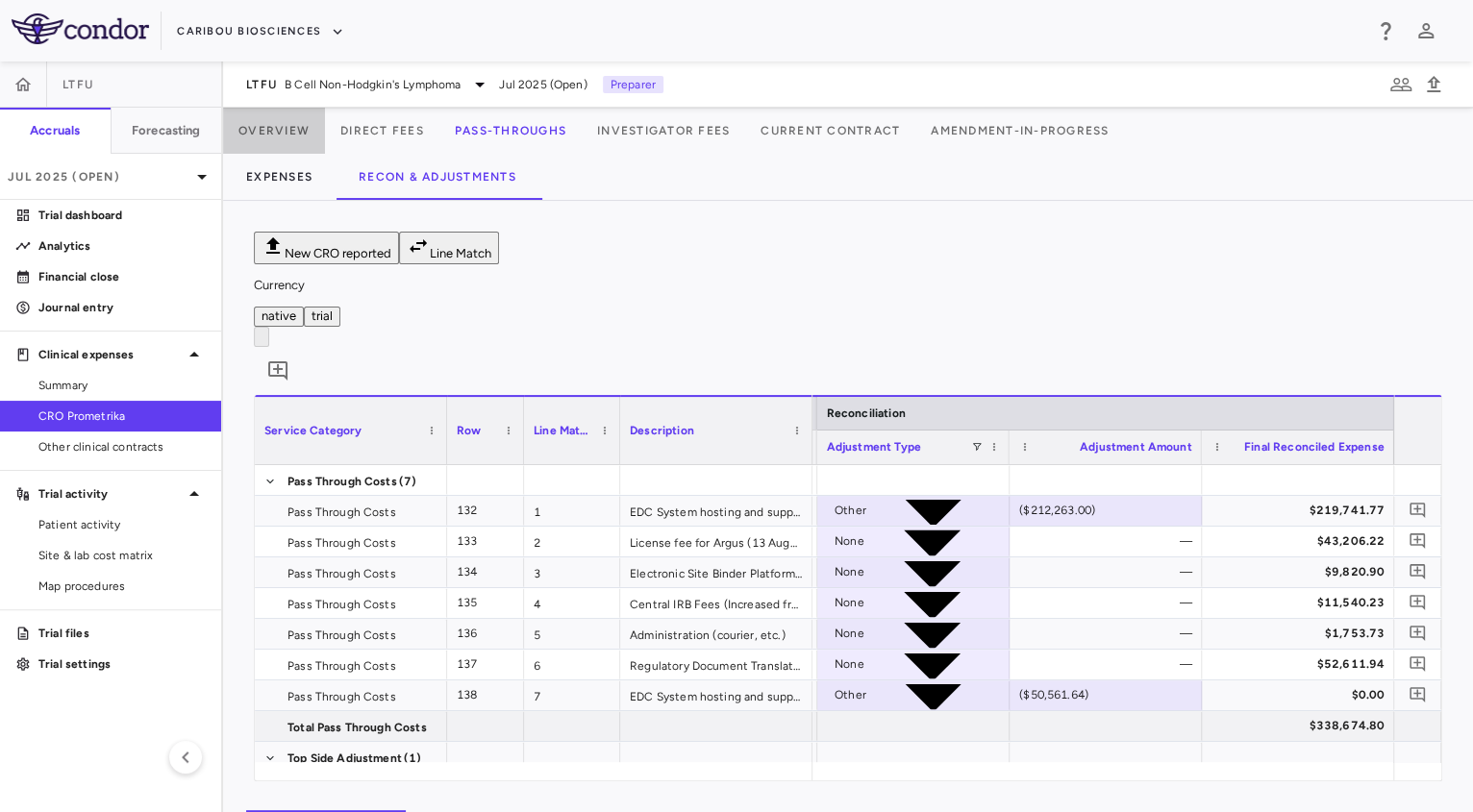 click on "Overview" at bounding box center (274, 131) 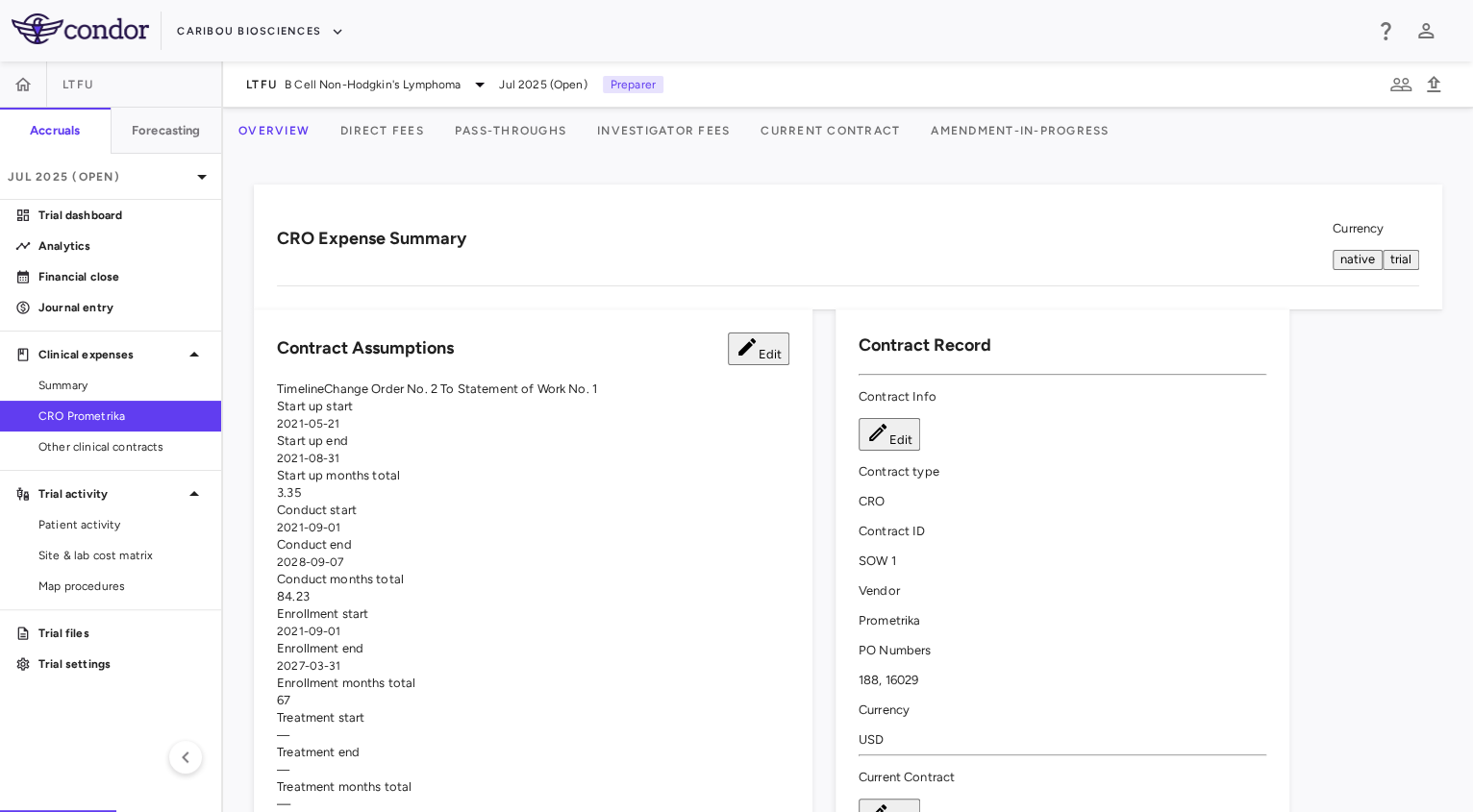 click on "Direct Fees" at bounding box center (382, 131) 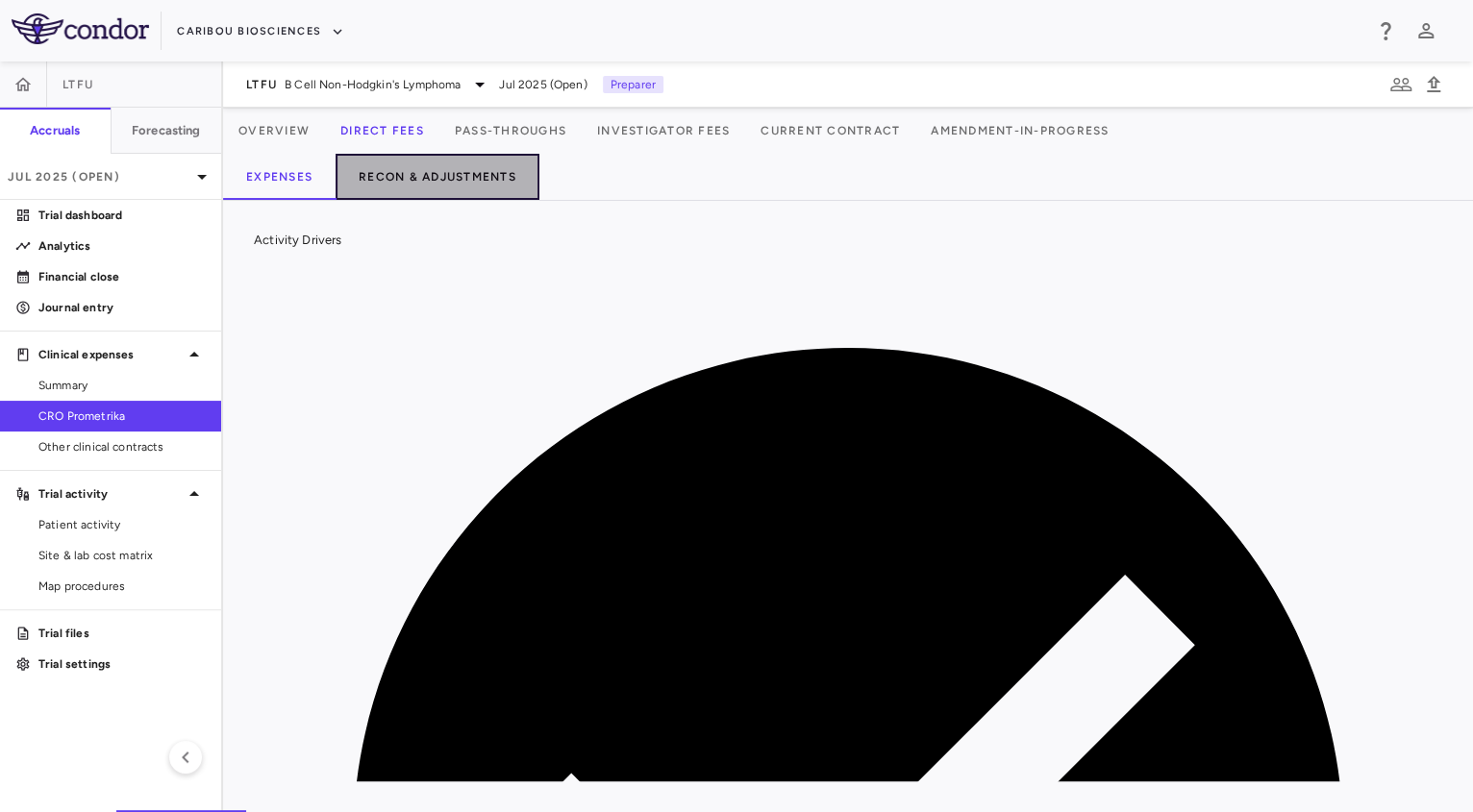 click on "Recon & Adjustments" at bounding box center (437, 177) 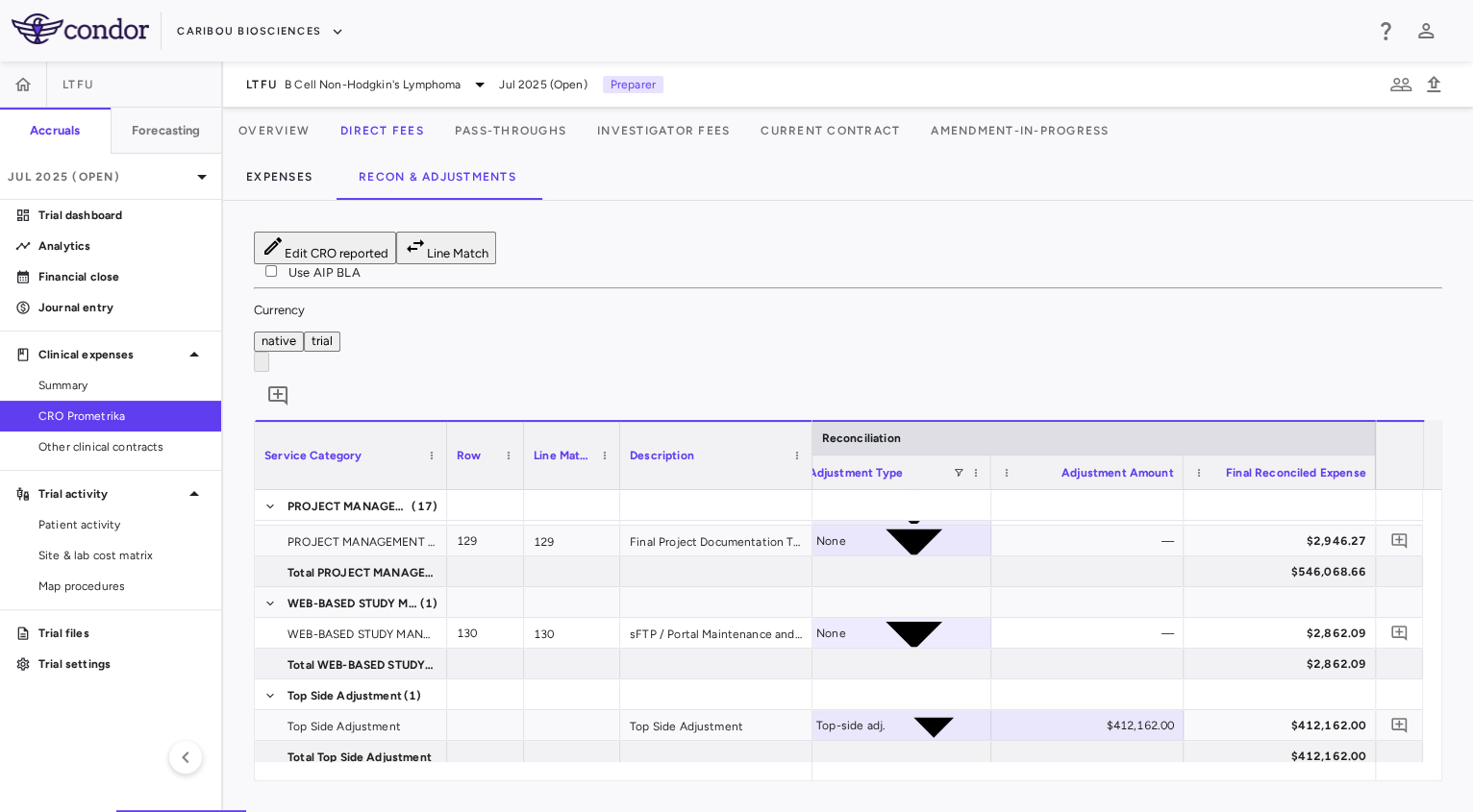click on "Pass-Throughs" at bounding box center (511, 131) 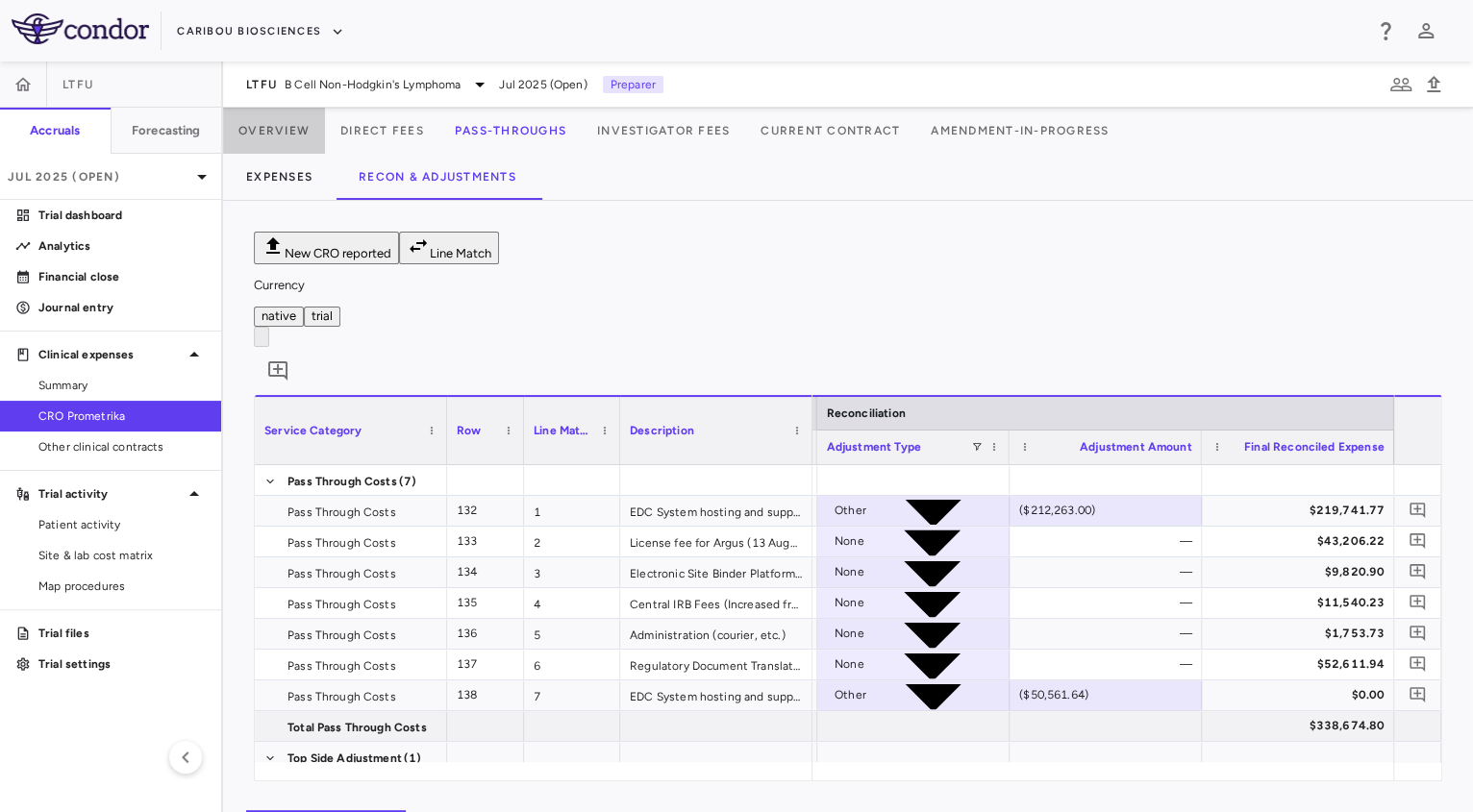 click on "Overview" at bounding box center [274, 131] 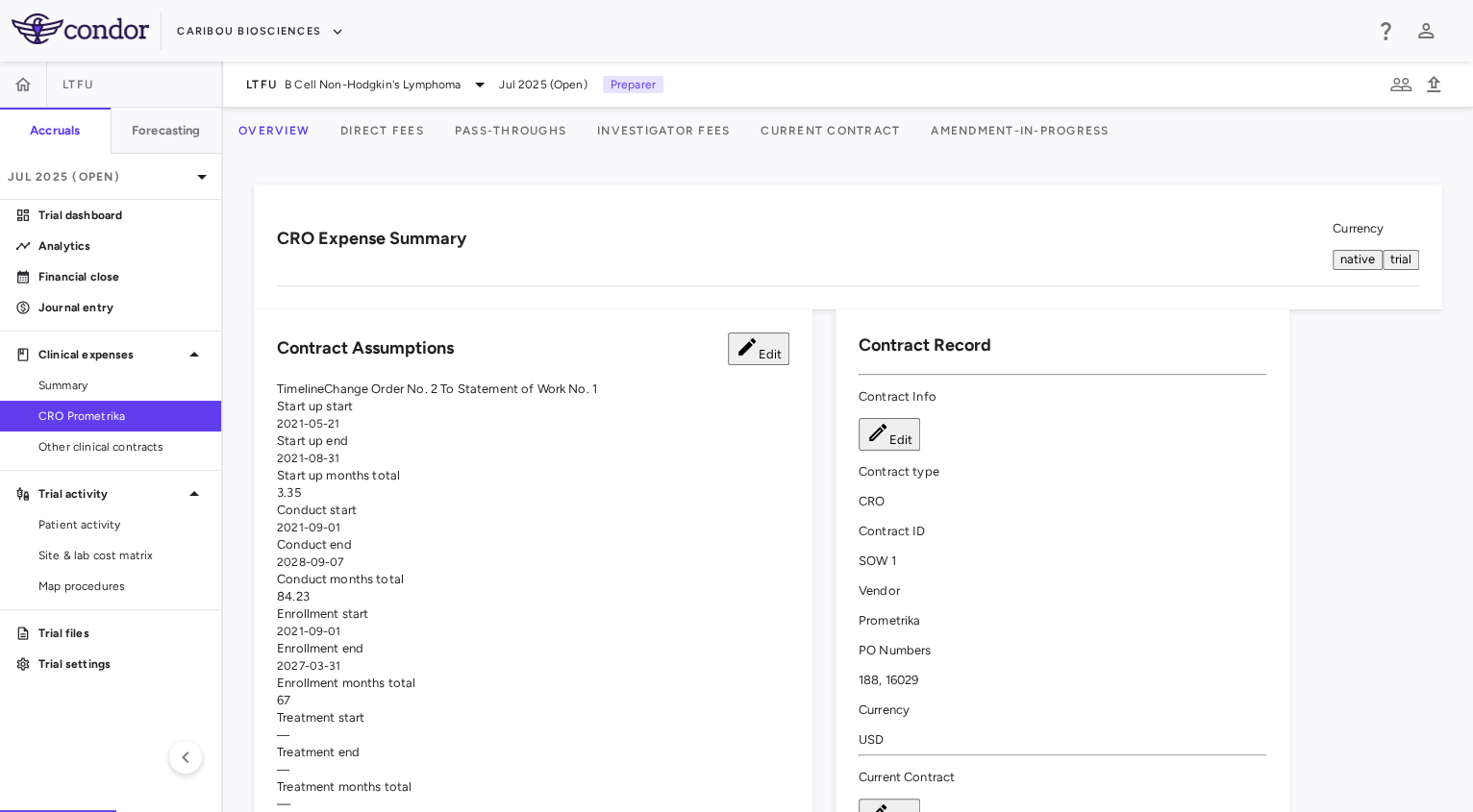 type 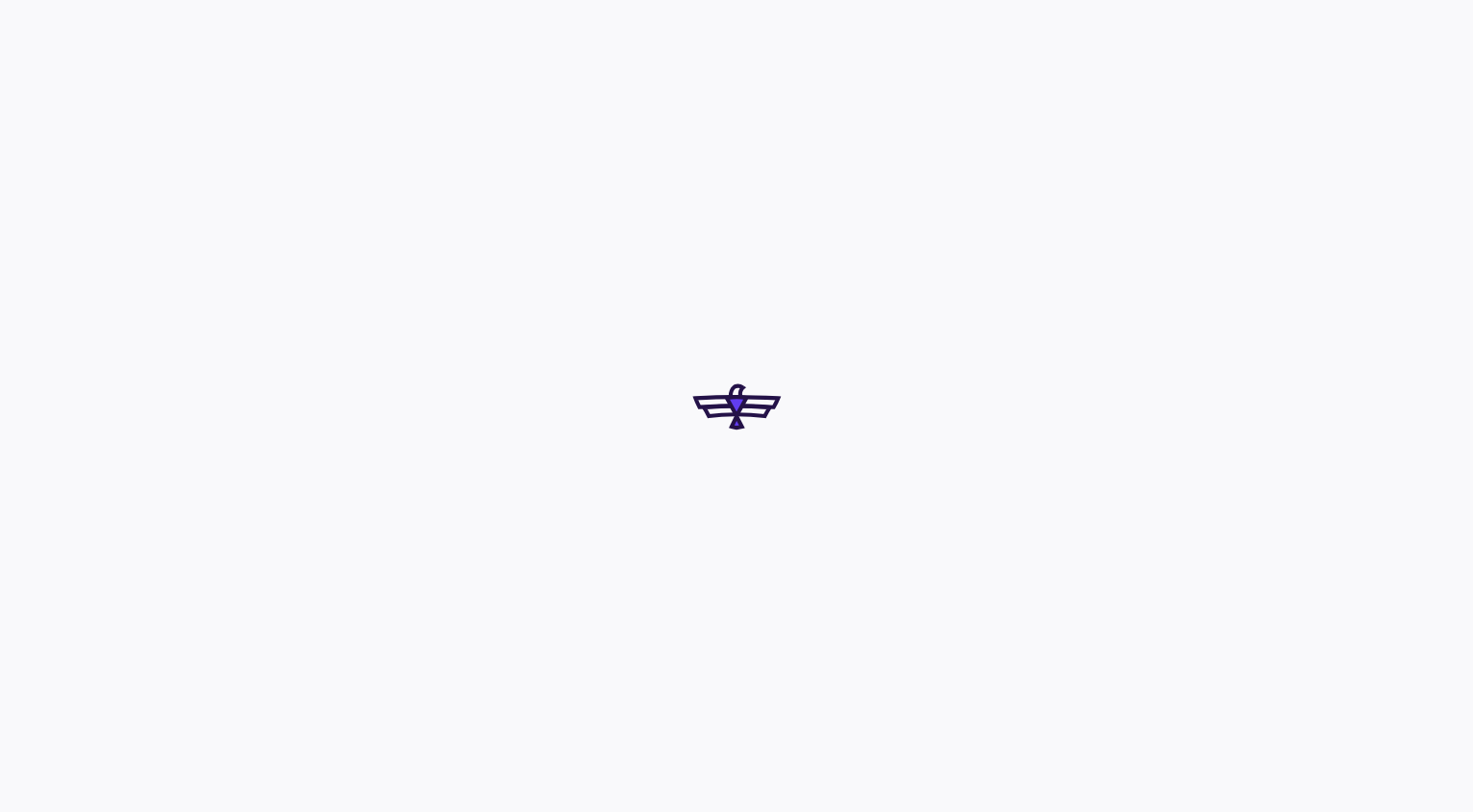 scroll, scrollTop: 0, scrollLeft: 0, axis: both 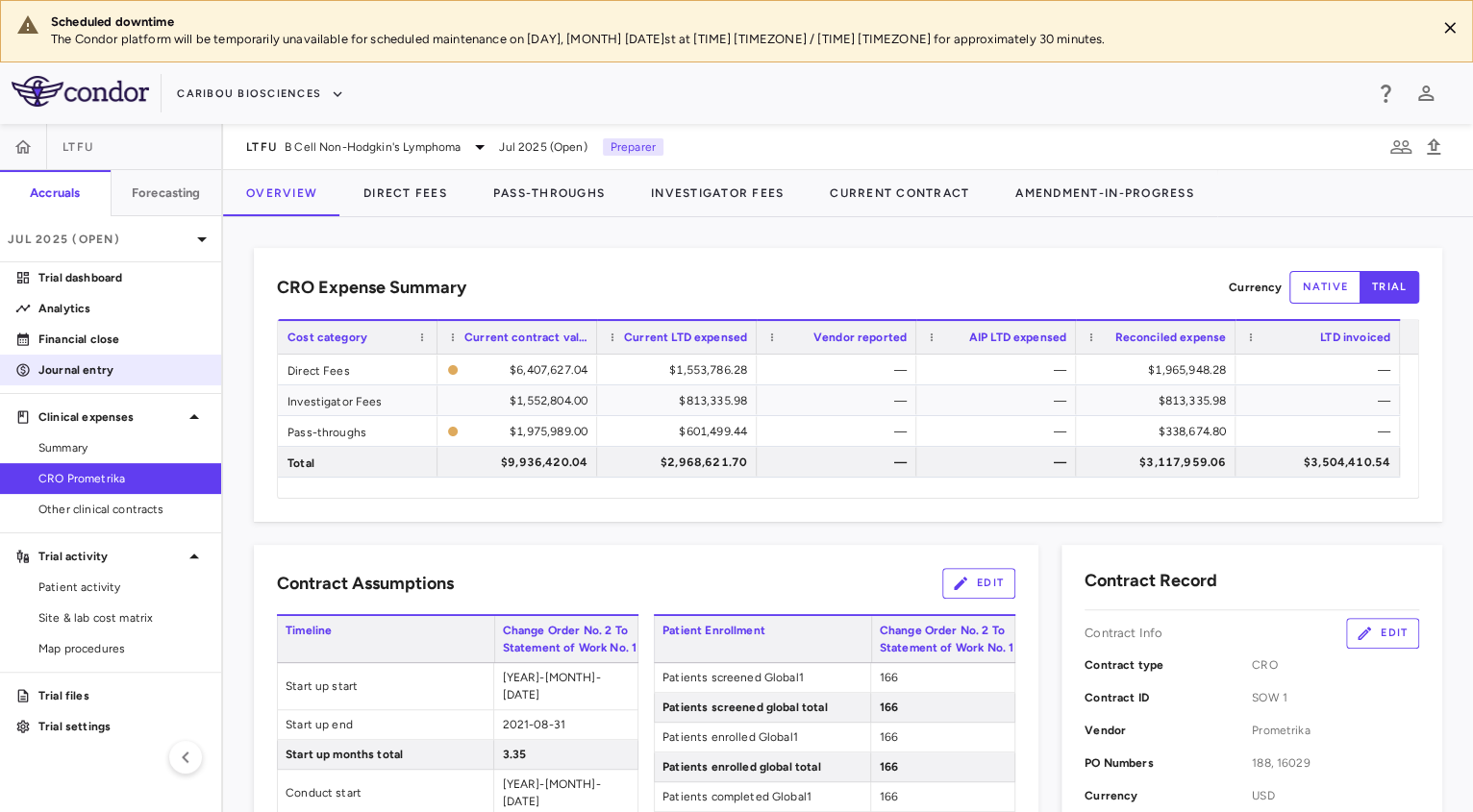 click on "Journal entry" at bounding box center [122, 370] 